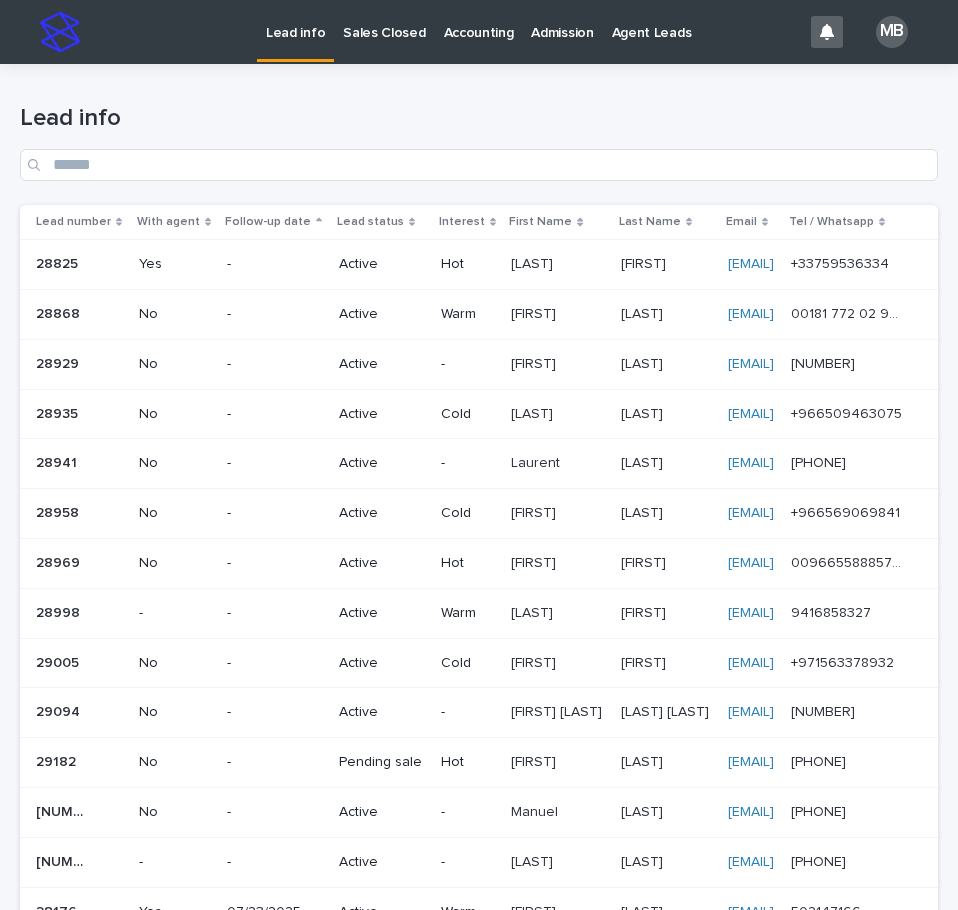 scroll, scrollTop: 0, scrollLeft: 0, axis: both 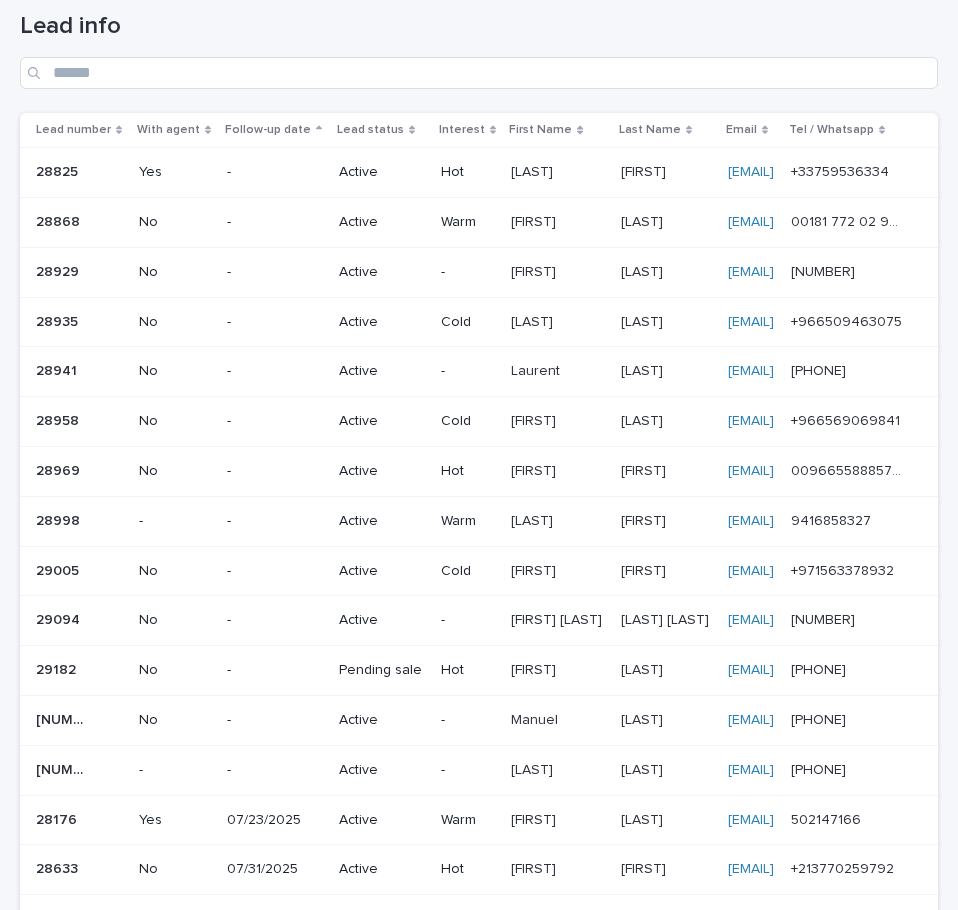 click on "[FIRST]" at bounding box center (535, 469) 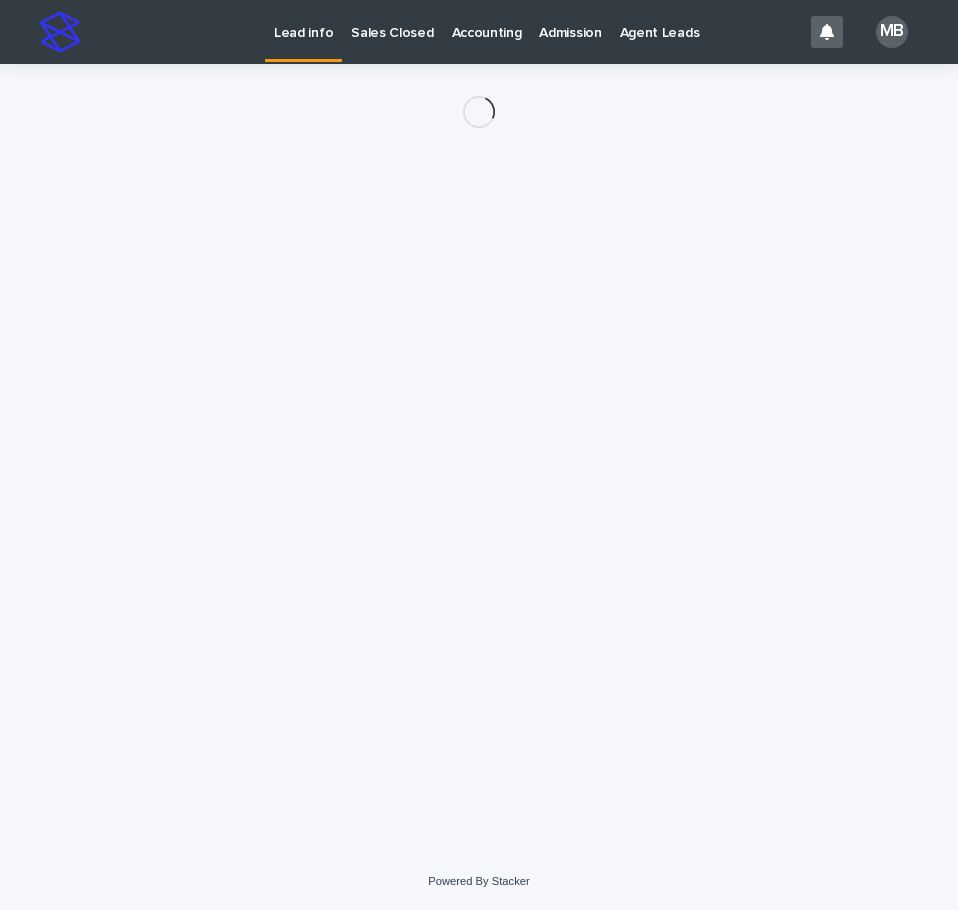 scroll, scrollTop: 0, scrollLeft: 0, axis: both 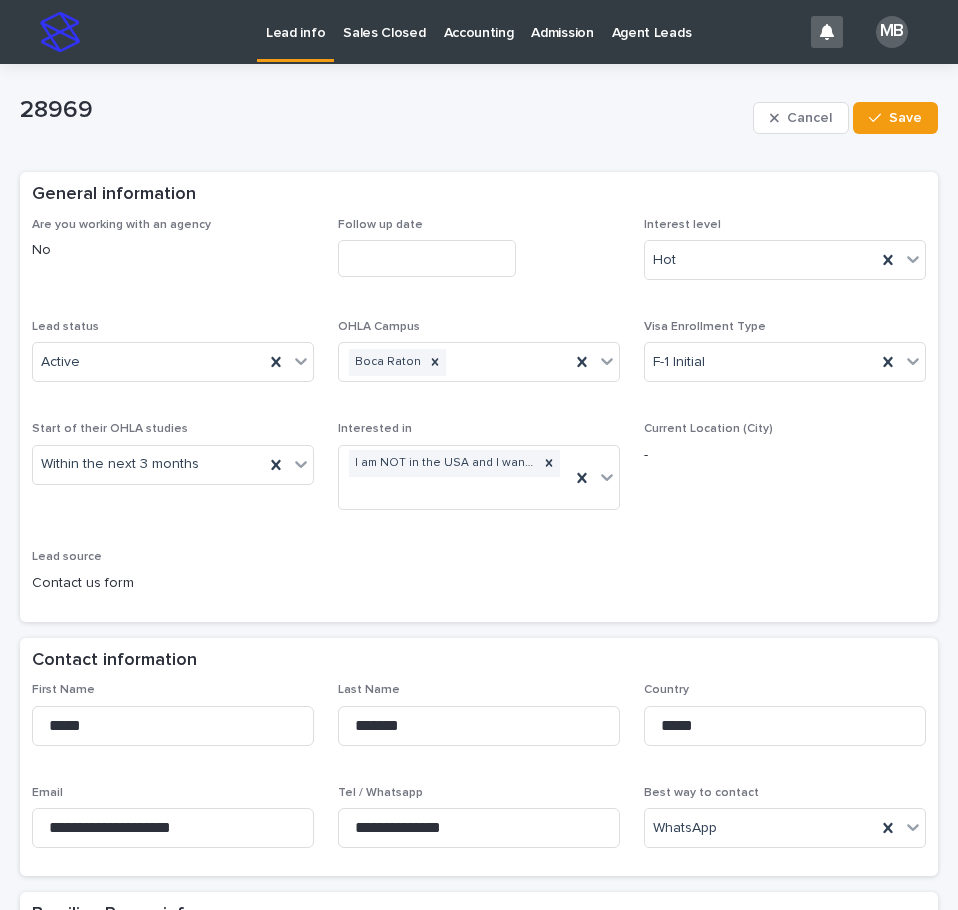 click at bounding box center (427, 258) 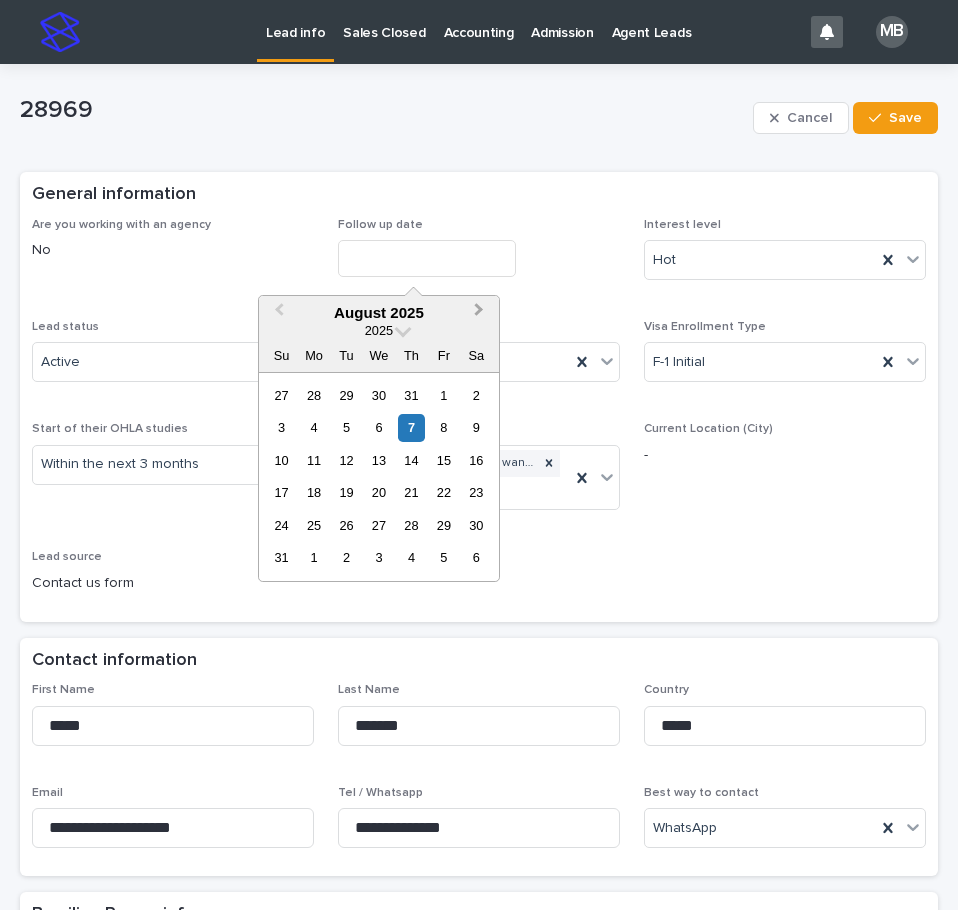 click on "Next Month" at bounding box center (481, 314) 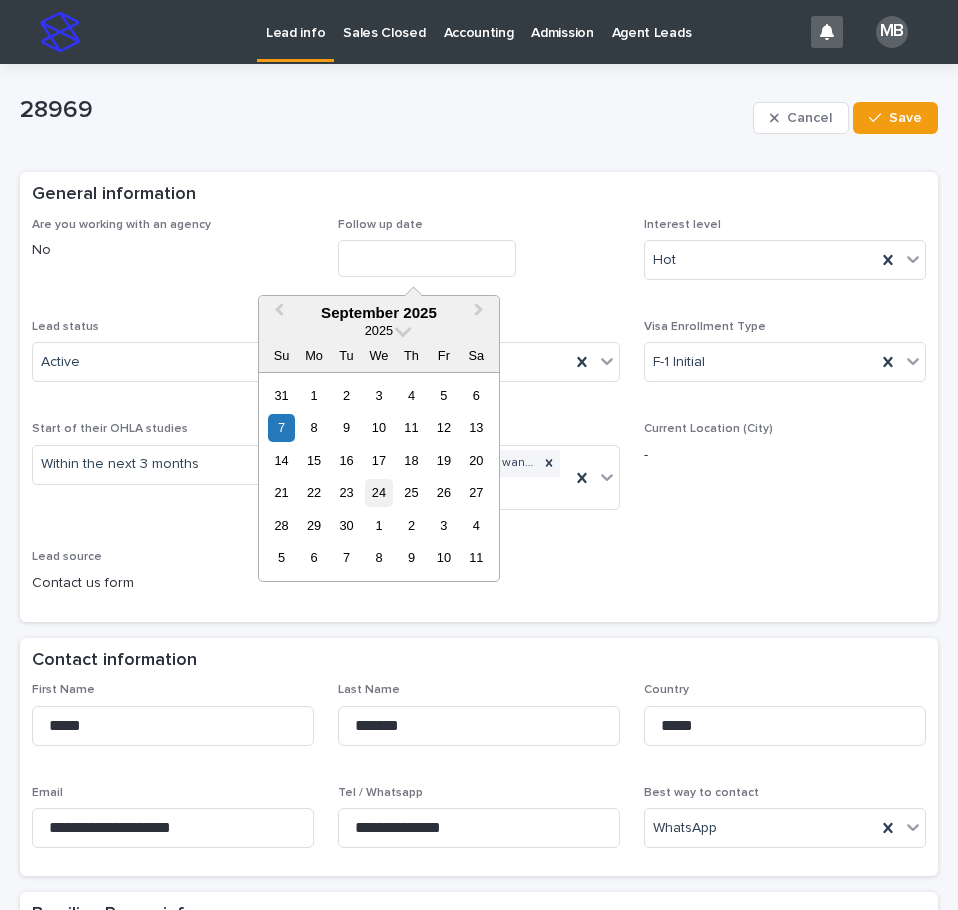 click on "24" at bounding box center (378, 492) 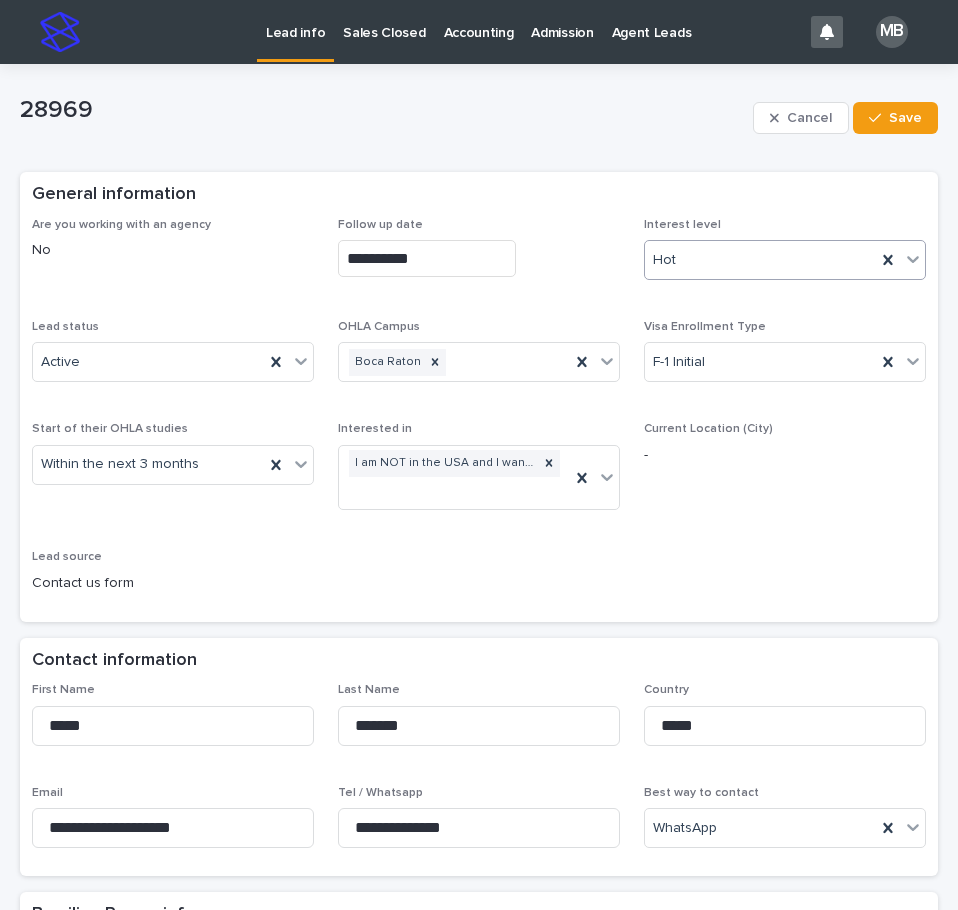 click 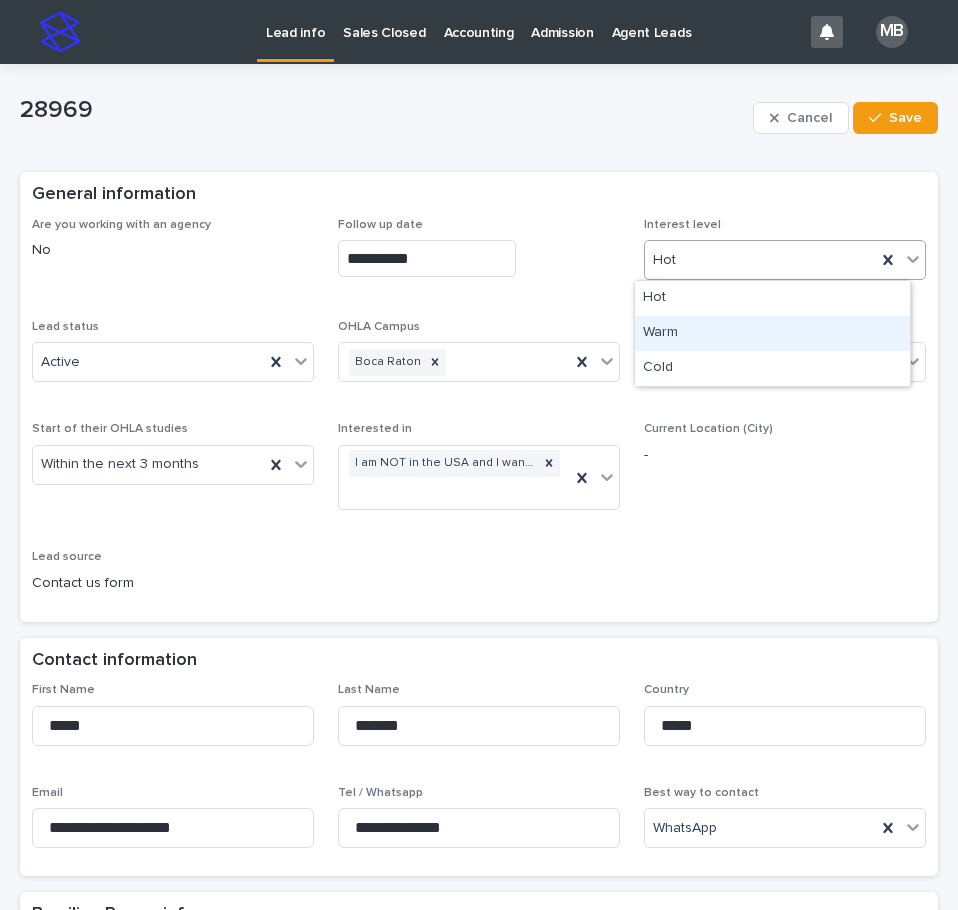 click on "Warm" at bounding box center (772, 333) 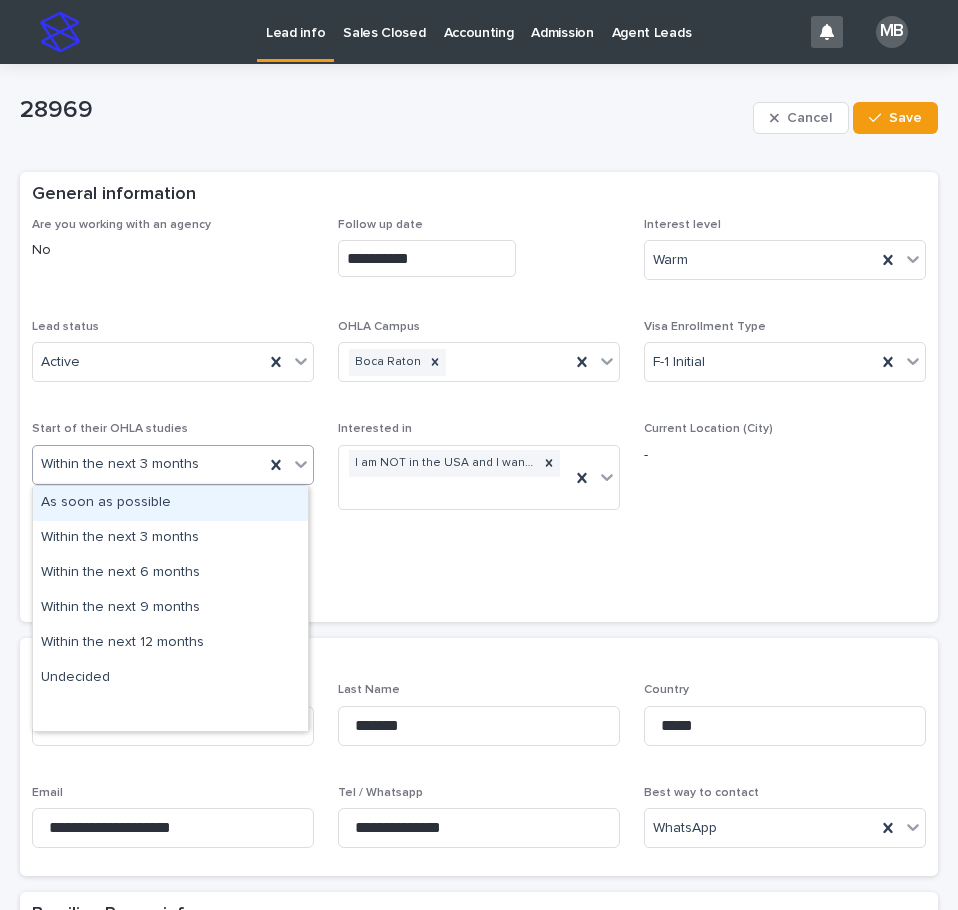 click at bounding box center (301, 464) 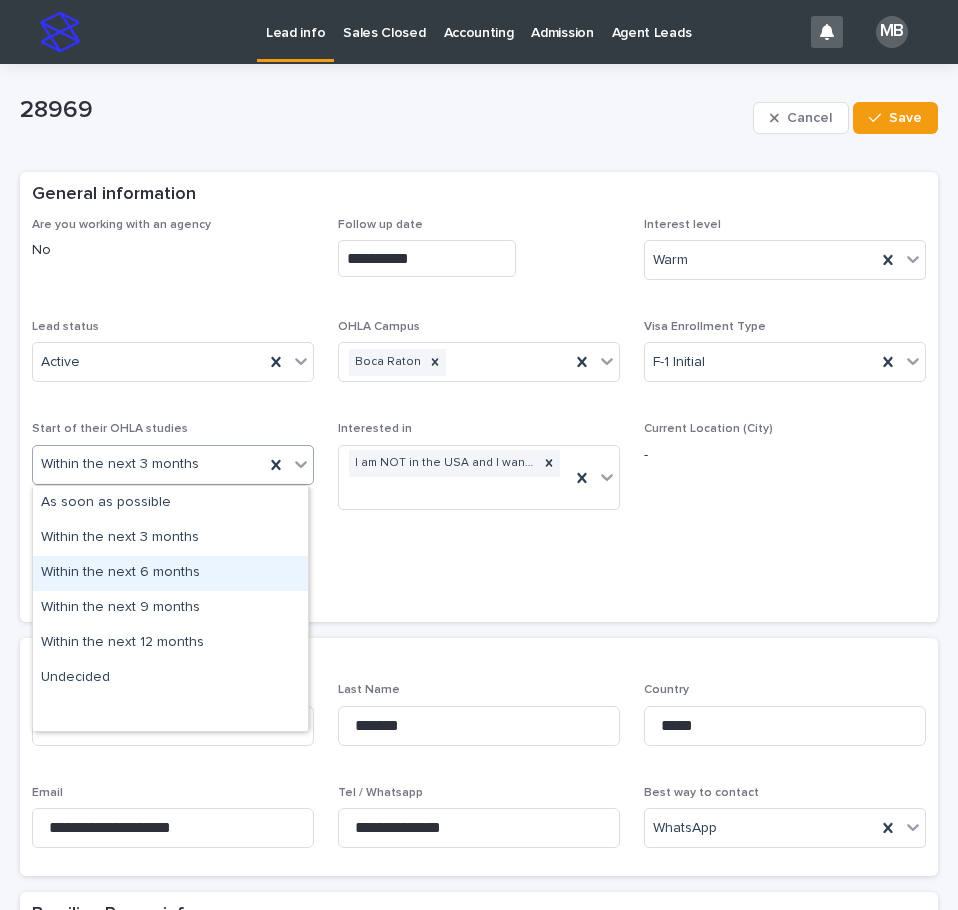 click on "Within the next 6 months" at bounding box center (170, 573) 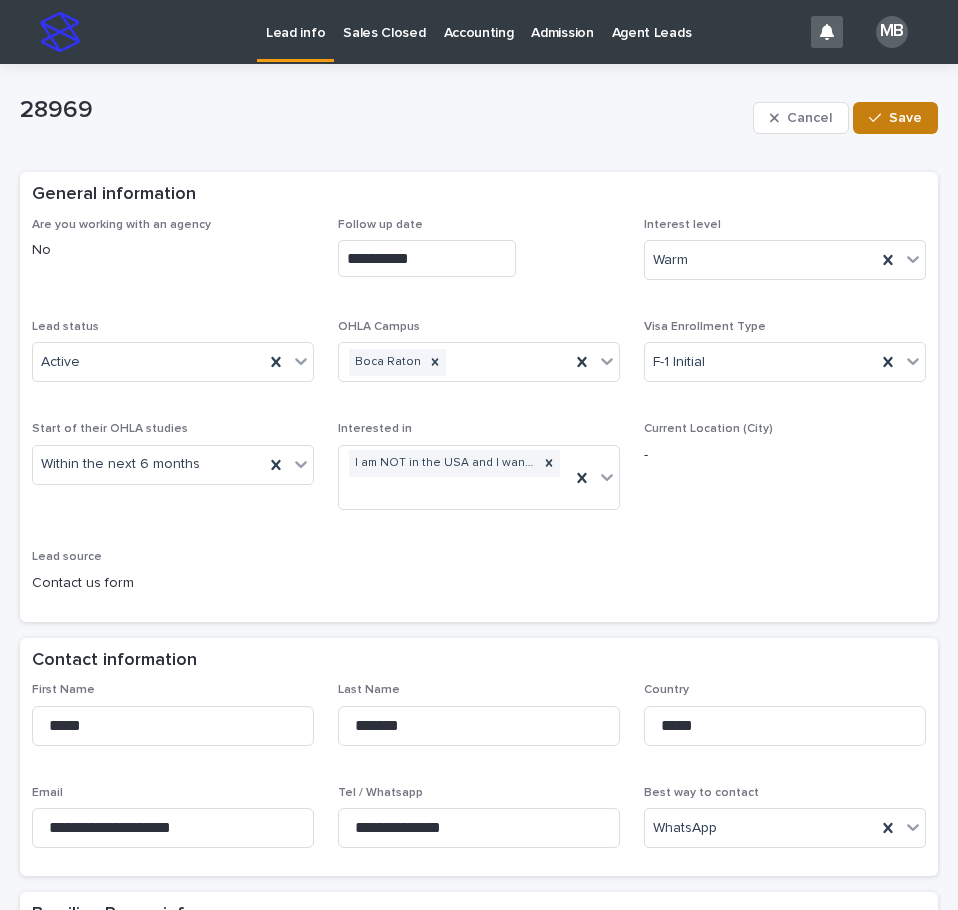 click on "Save" at bounding box center [905, 118] 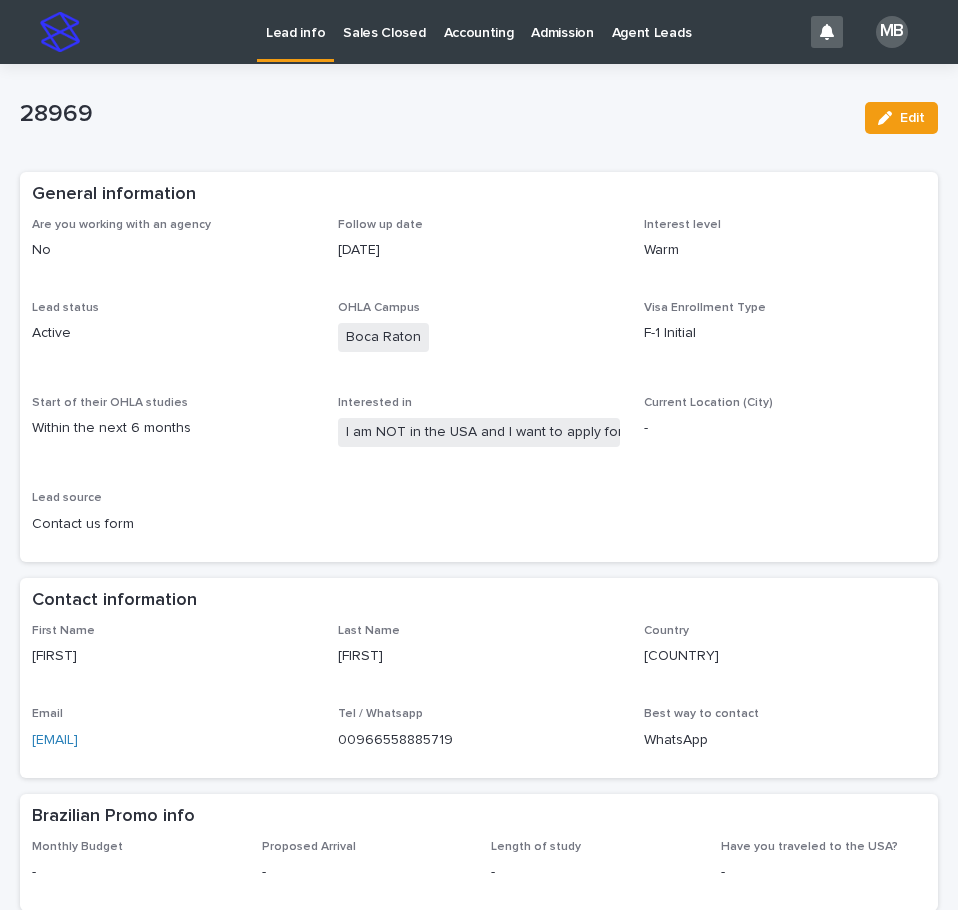 click on "Lead info" at bounding box center (295, 21) 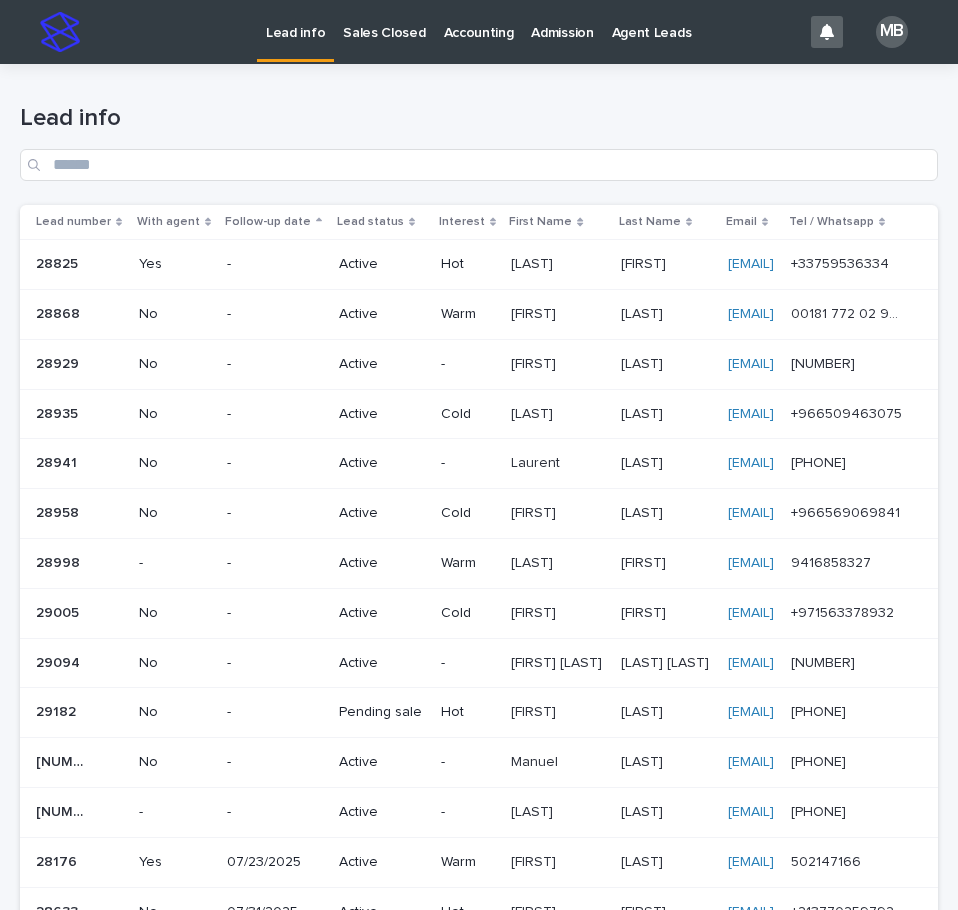click on "Lead info" at bounding box center [479, 134] 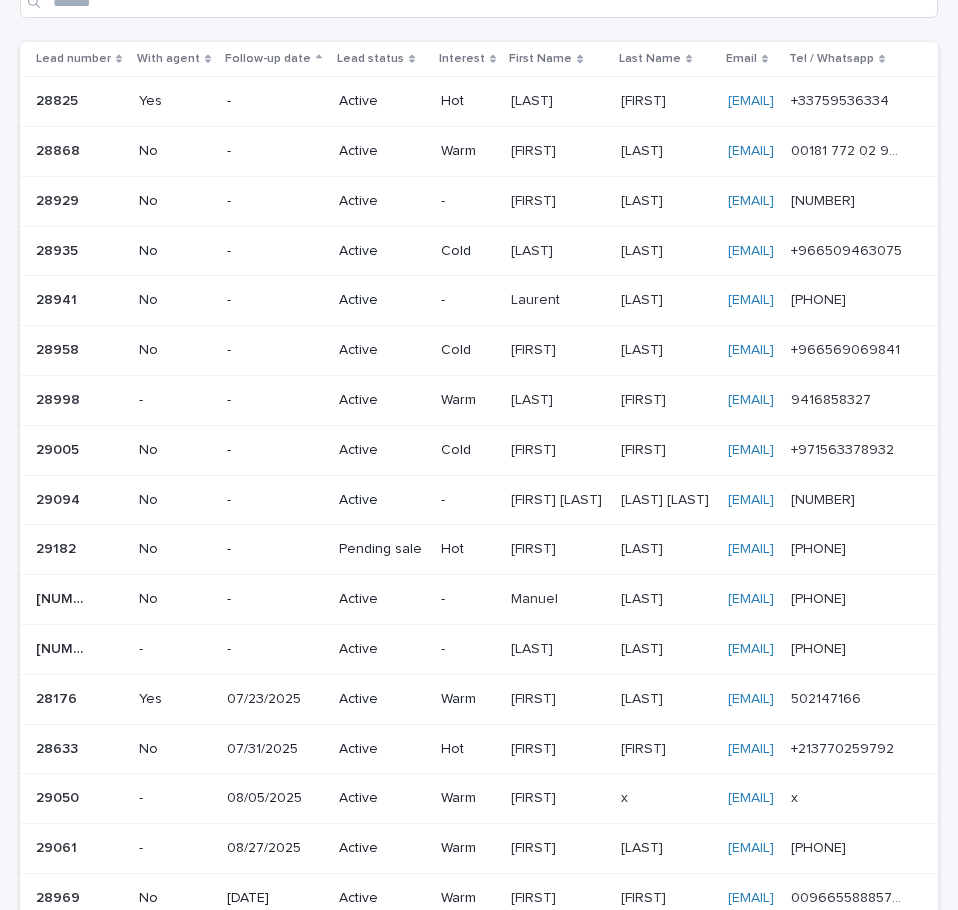scroll, scrollTop: 100, scrollLeft: 0, axis: vertical 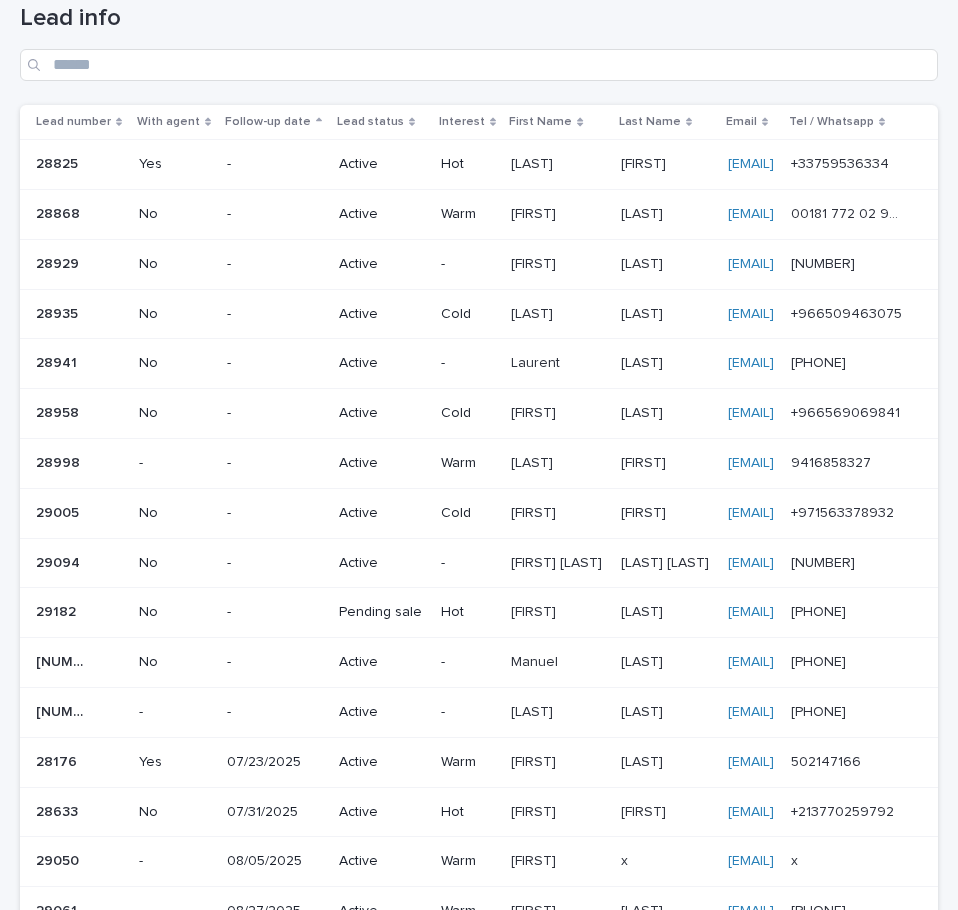 click on "Lead number" at bounding box center (80, 122) 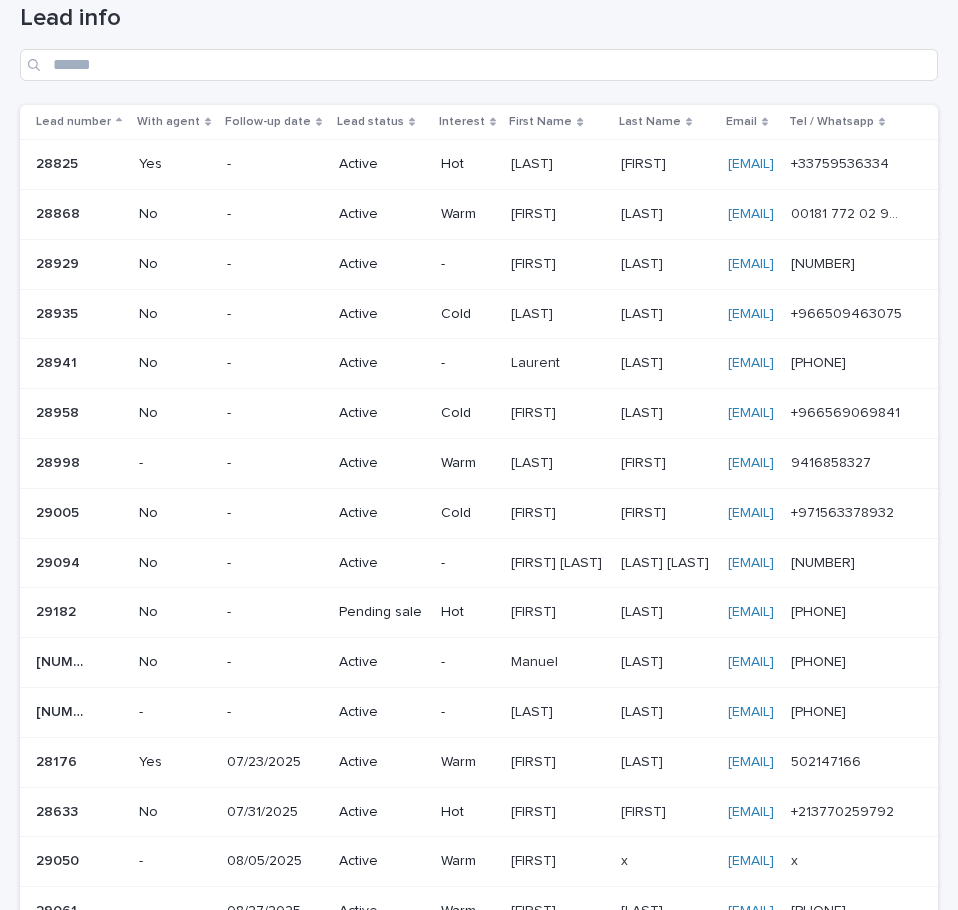 click on "Lead info" at bounding box center (479, 42) 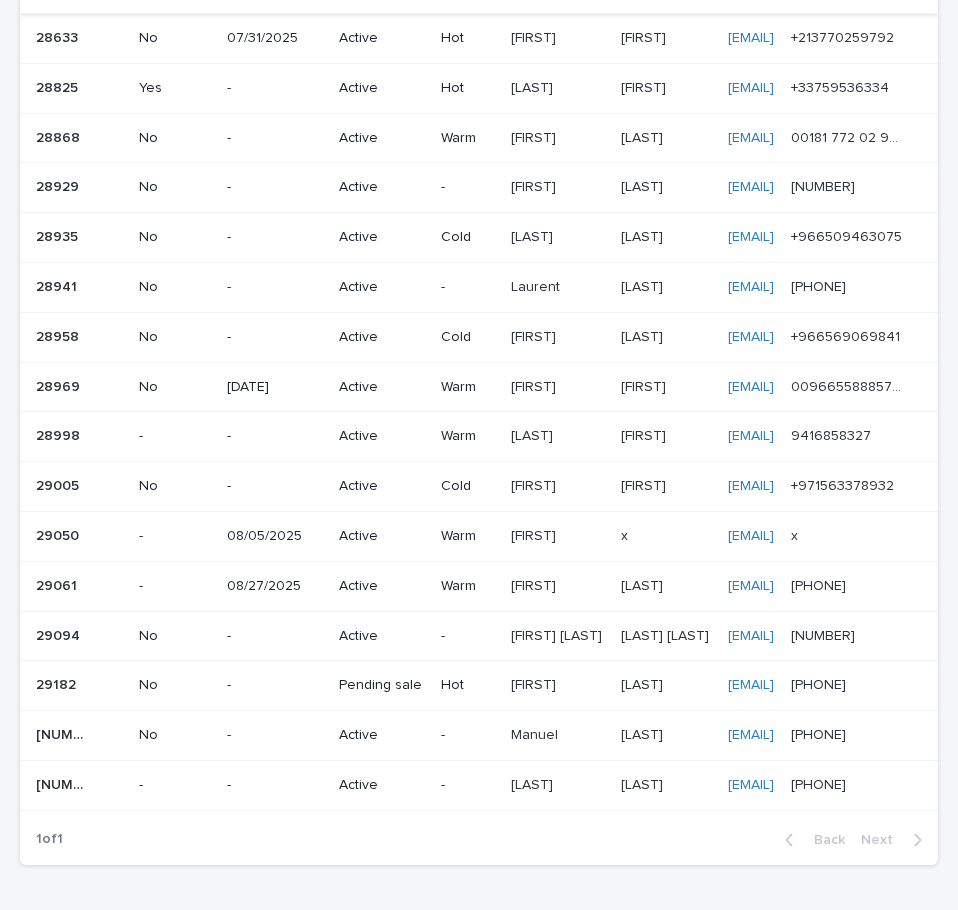 scroll, scrollTop: 300, scrollLeft: 0, axis: vertical 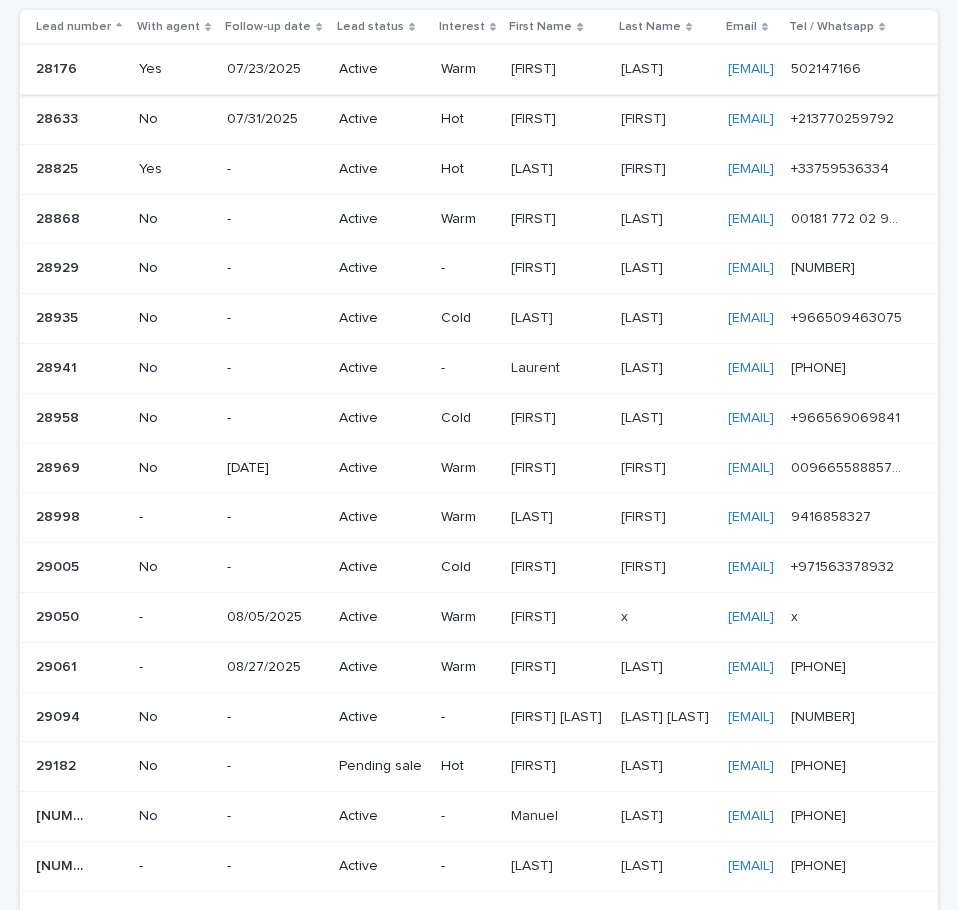 click on "Loading... Saving… Loading... Saving… Lead info Lead number With agent Follow-up date Lead status Interest First Name Last Name Email Tel /Whatsapp [NUMBER] [NUMBER]  Yes - Active Hot [LAST] [LAST]  [FIRST] [FIRST]  [EMAIL] [EMAIL]  [PHONE] [PHONE]  [NUMBER] [NUMBER]  No - Active Warm [FIRST] [FIRST]  [LAST] [LAST]  [EMAIL] [EMAIL]  [NUMBER] [NUMBER]  No - Active - [FIRST] [FIRST]  [LAST] [LAST]  [EMAIL] [EMAIL]  [NUMBER] [NUMBER]  No - Active Cold [FIRST] [FIRST]  [LAST] [LAST]  [EMAIL] [EMAIL]  [PHONE] [PHONE]  [NUMBER] [NUMBER]  No - Active - [FIRST] [FIRST]  [LAST] [LAST]  [EMAIL] [EMAIL]  [PHONE] [PHONE]  [NUMBER] [NUMBER]  No - Active Cold [FIRST] [FIRST]  [LAST] [LAST]  [EMAIL] [EMAIL]  [PHONE] [PHONE]" at bounding box center [479, 440] 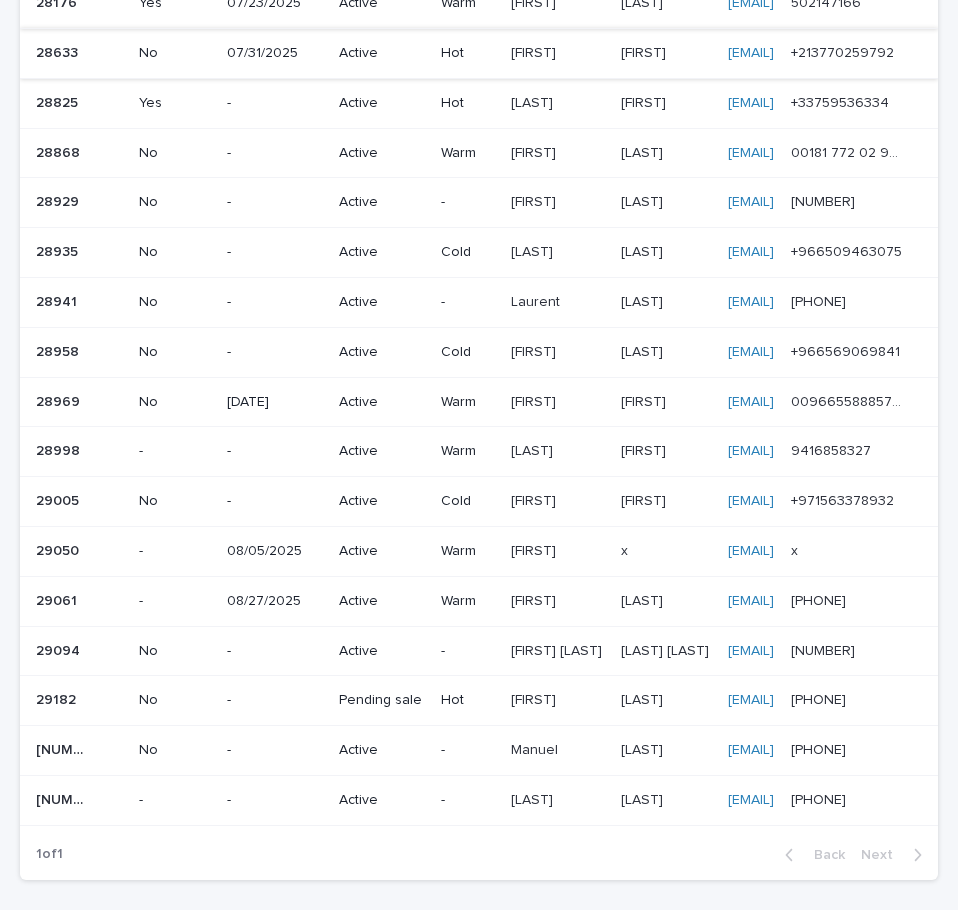 scroll, scrollTop: 295, scrollLeft: 0, axis: vertical 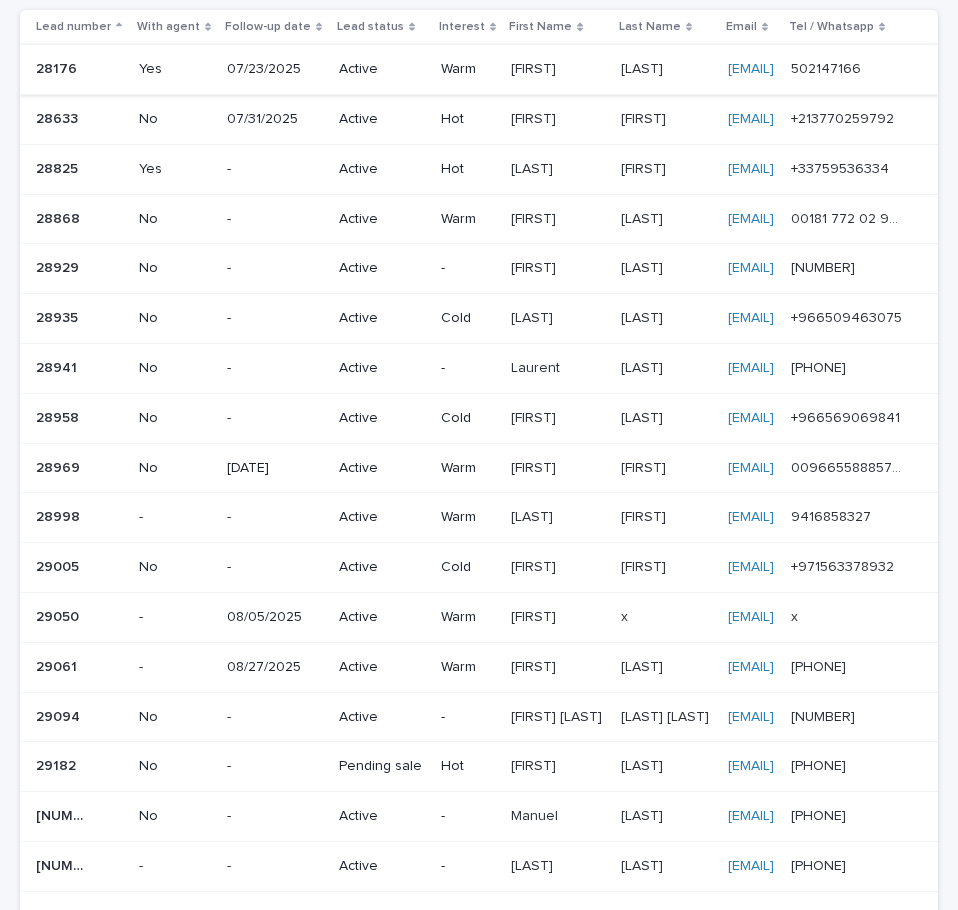 click at bounding box center [558, 119] 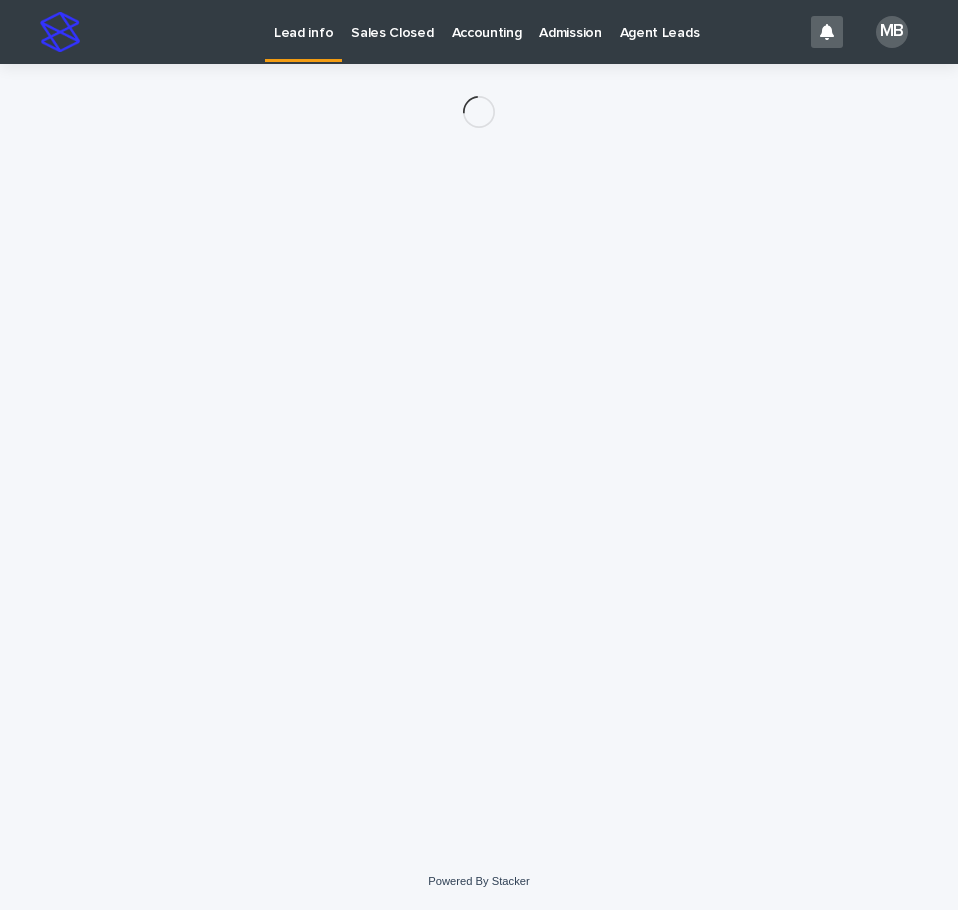 scroll, scrollTop: 0, scrollLeft: 0, axis: both 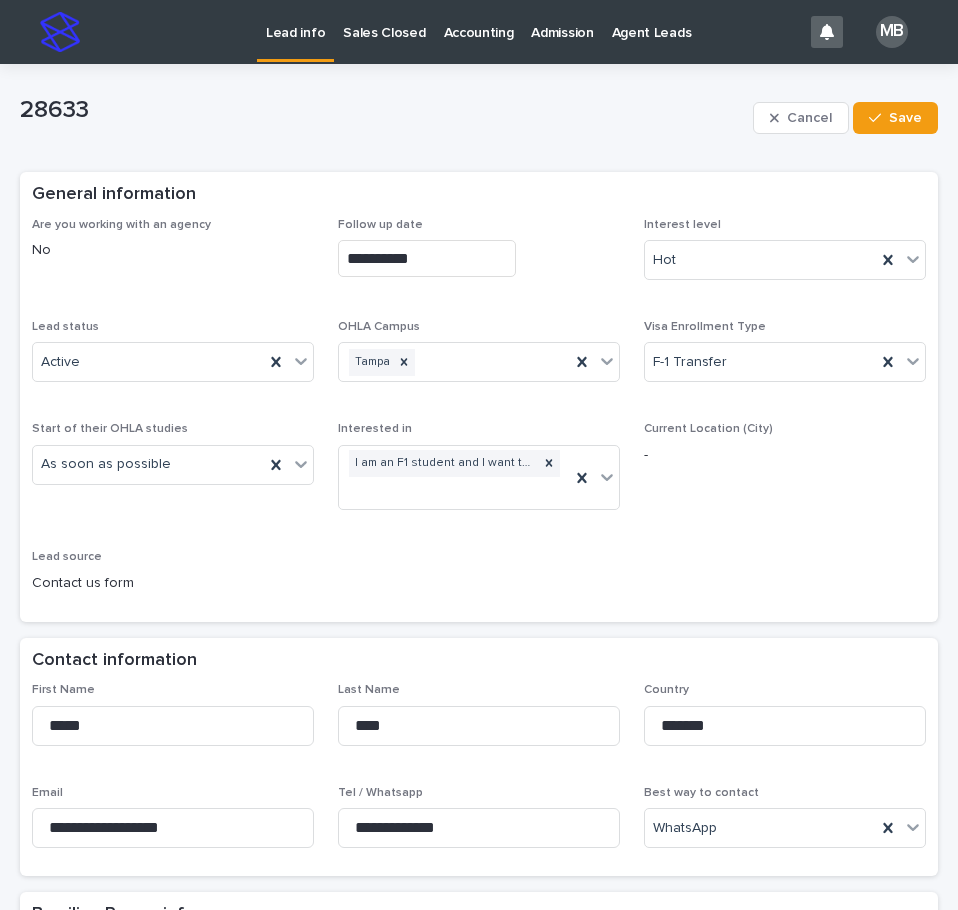 click on "**********" at bounding box center [427, 258] 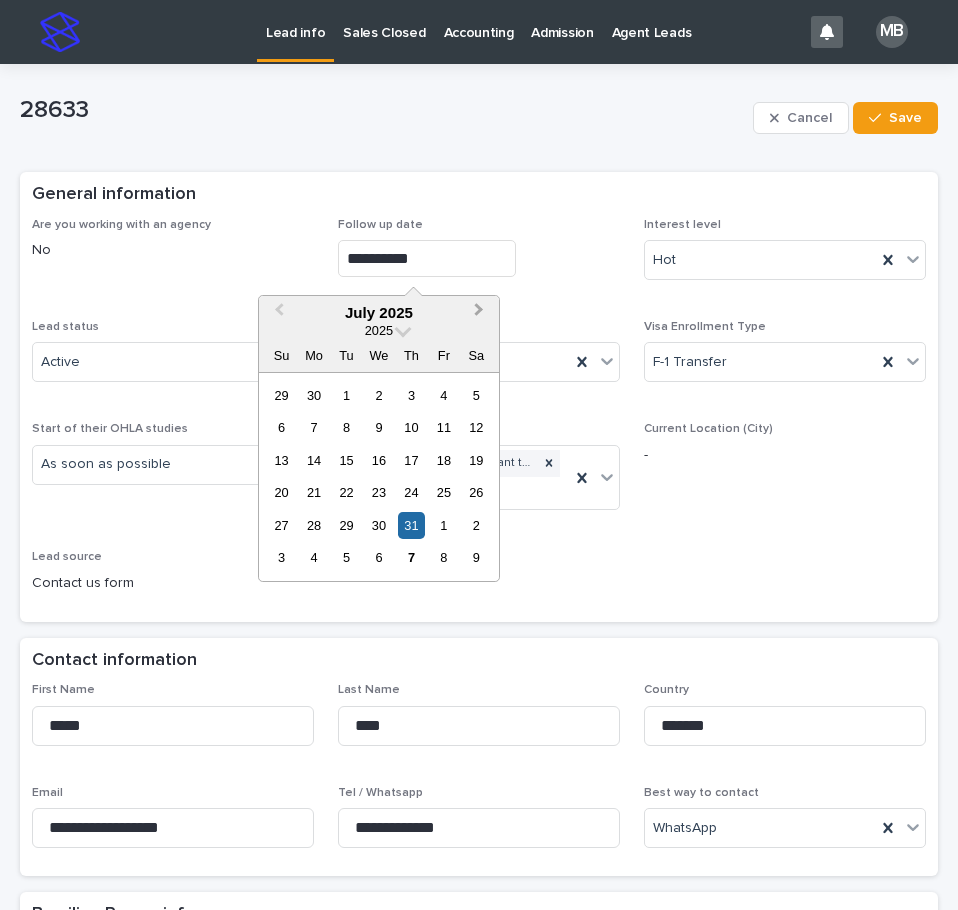 click on "Next Month" at bounding box center [479, 312] 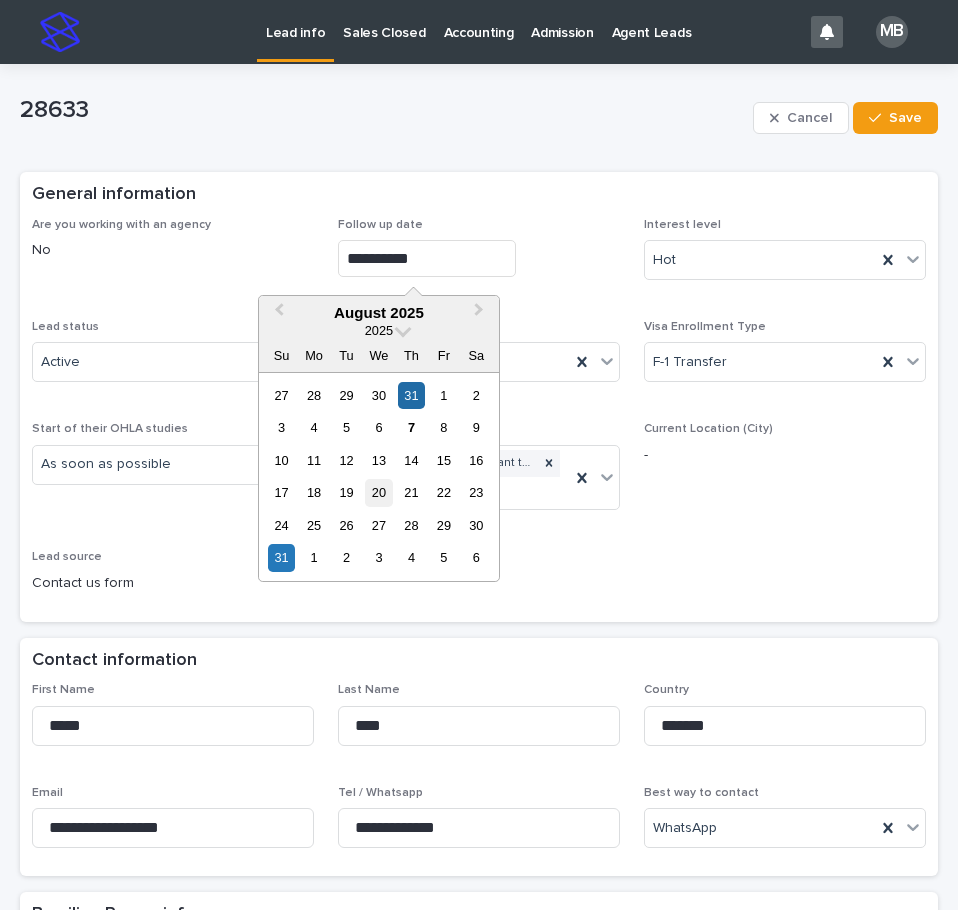 click on "20" at bounding box center (378, 492) 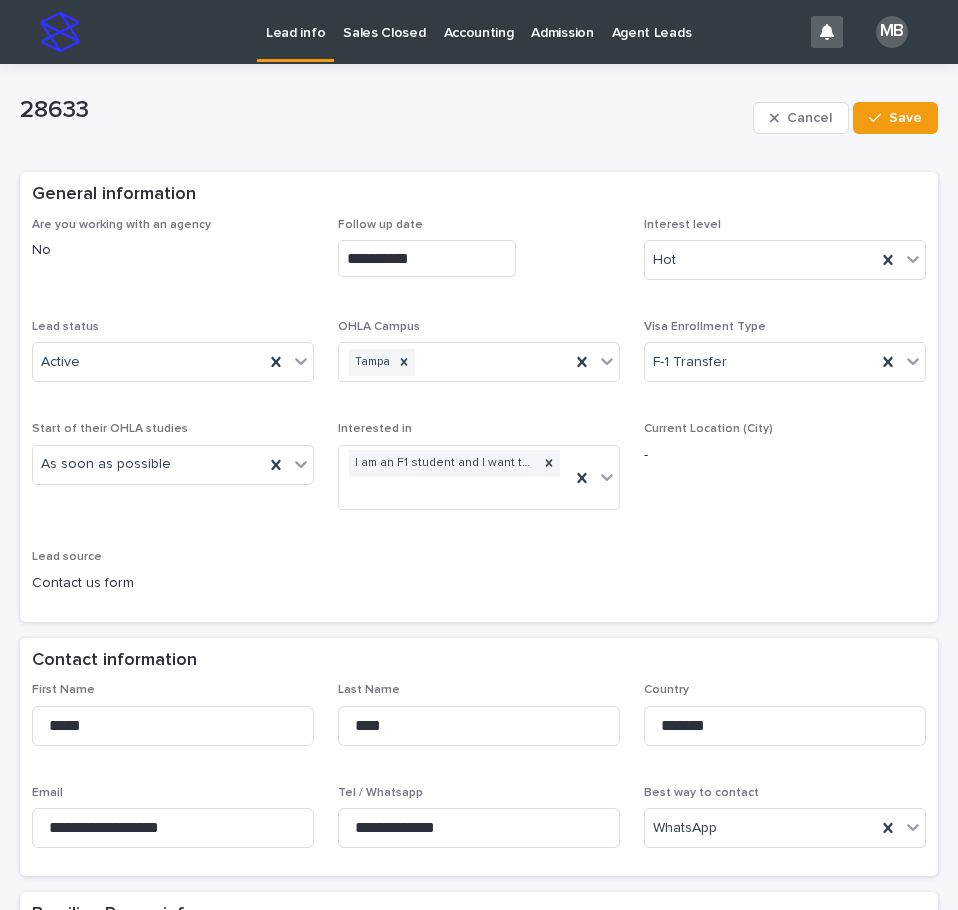 type on "**********" 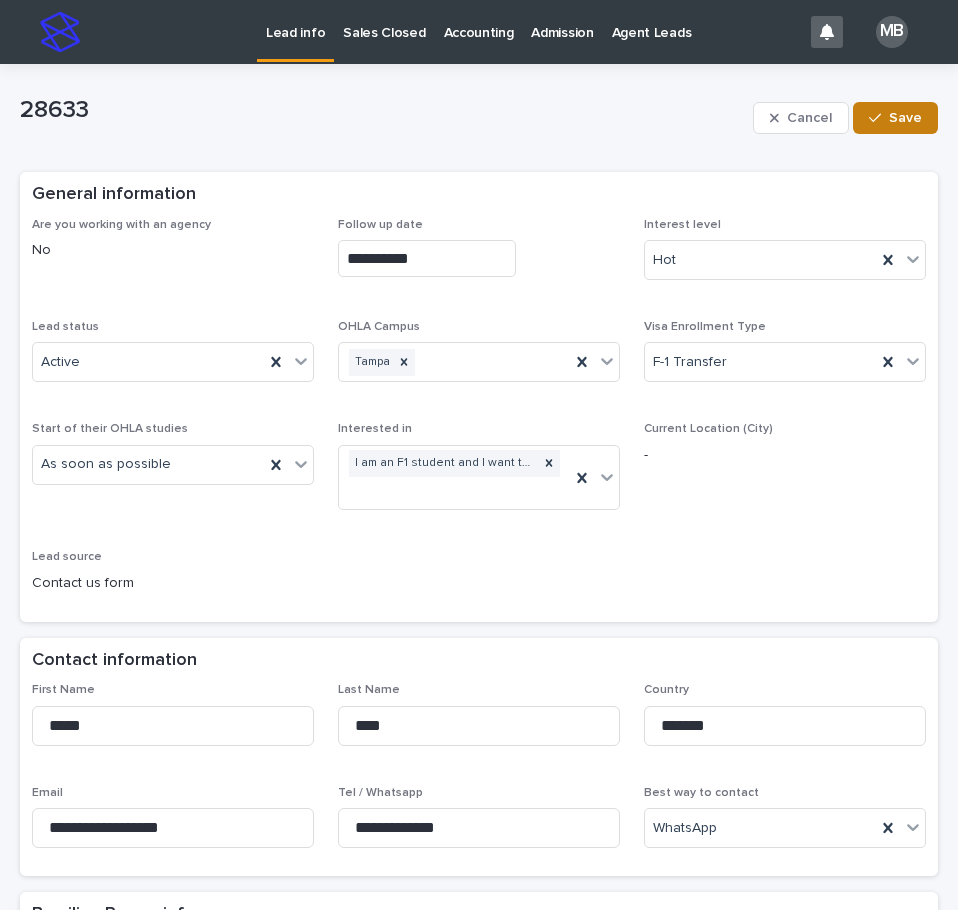 click on "Save" at bounding box center (905, 118) 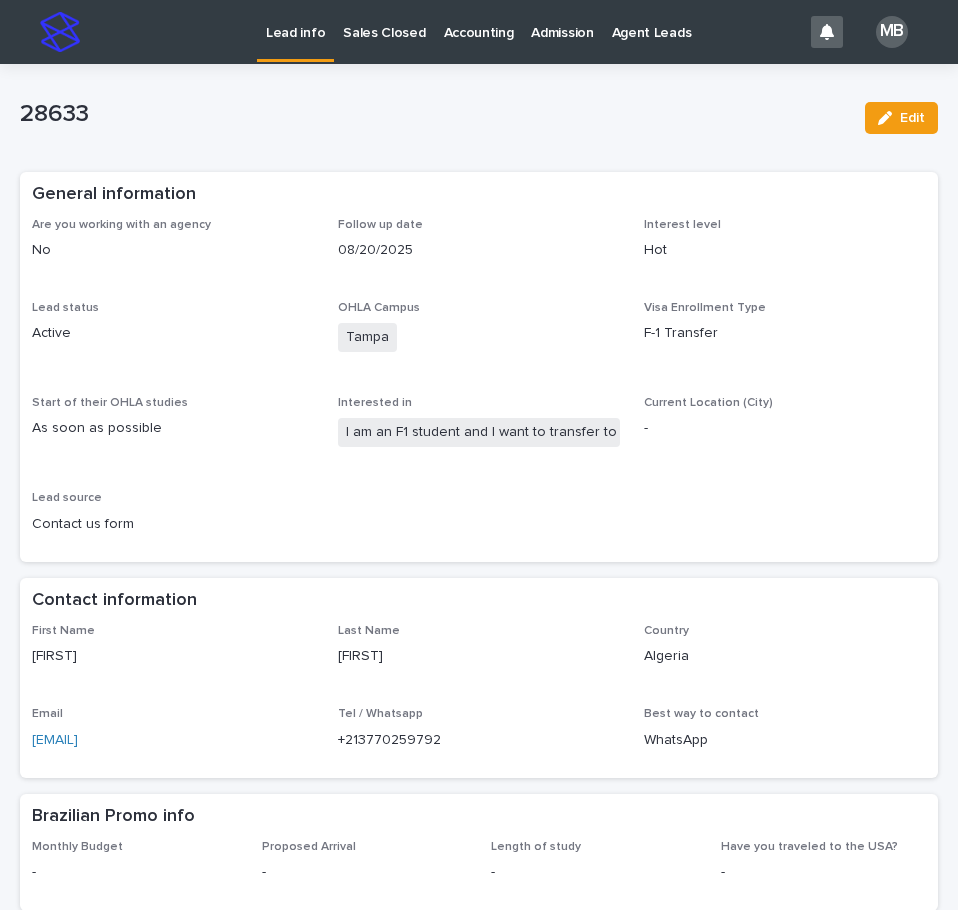 click on "28633" at bounding box center (434, 114) 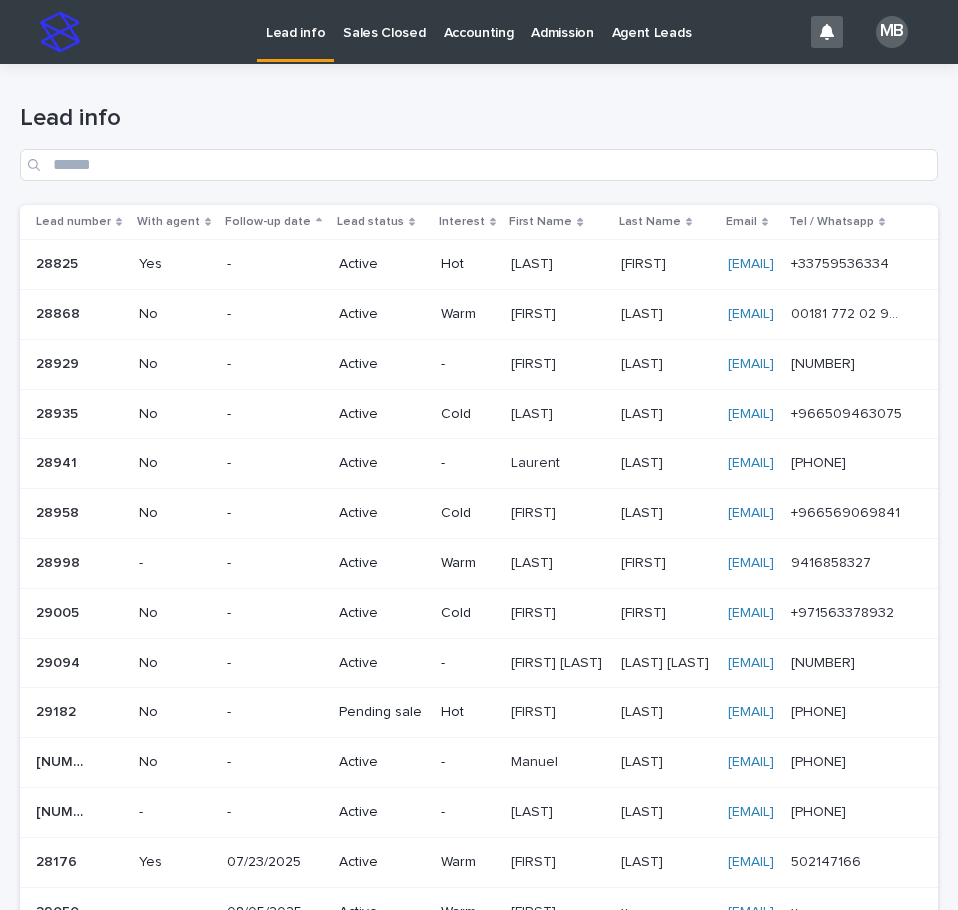click on "Lead number" at bounding box center (80, 222) 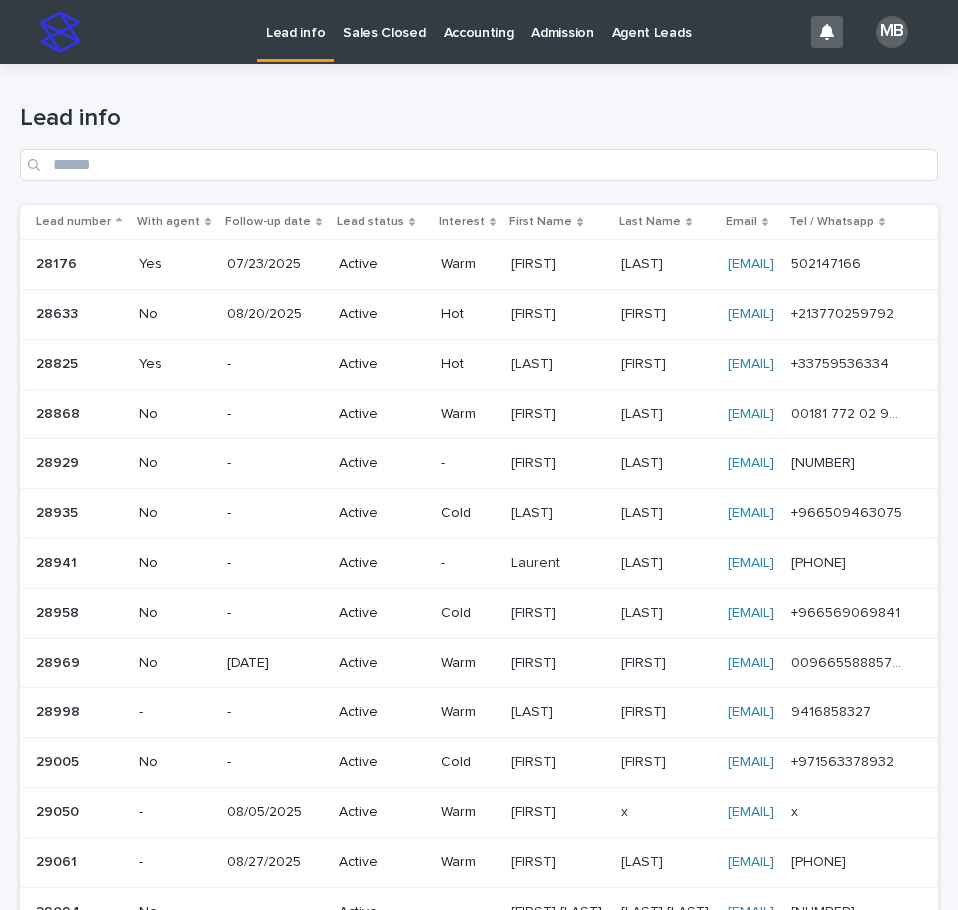 click on "Lead info" at bounding box center (479, 118) 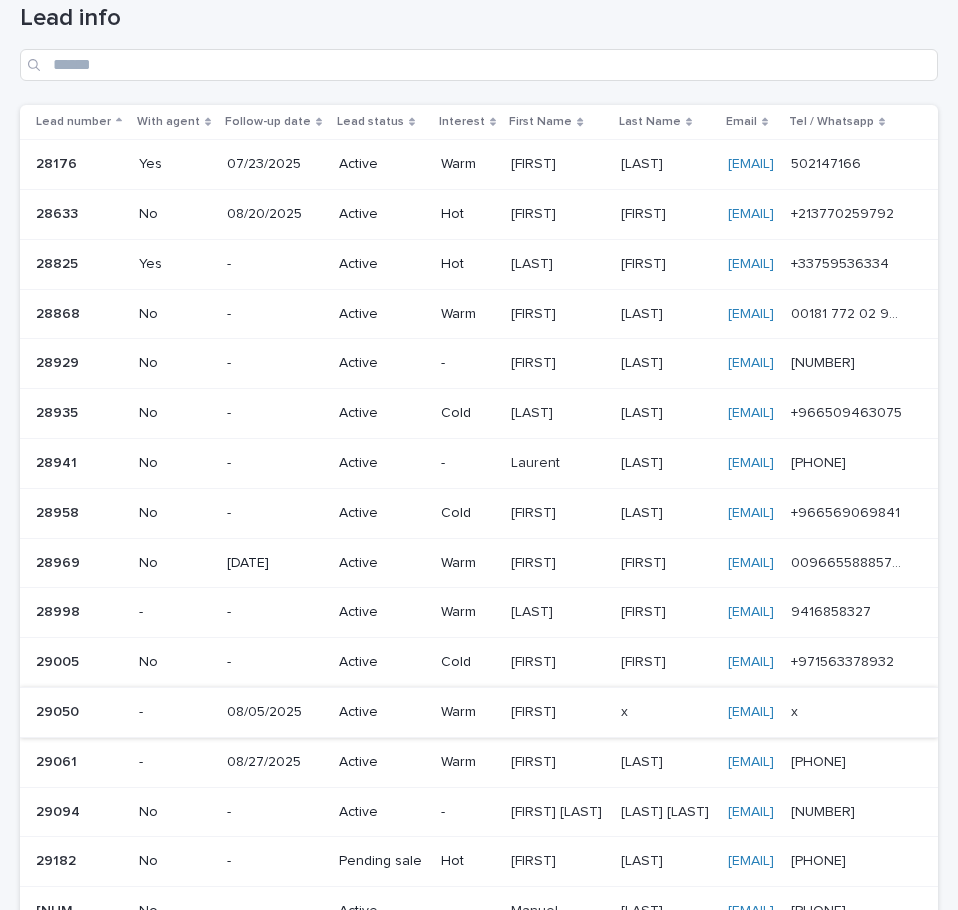 scroll, scrollTop: 0, scrollLeft: 0, axis: both 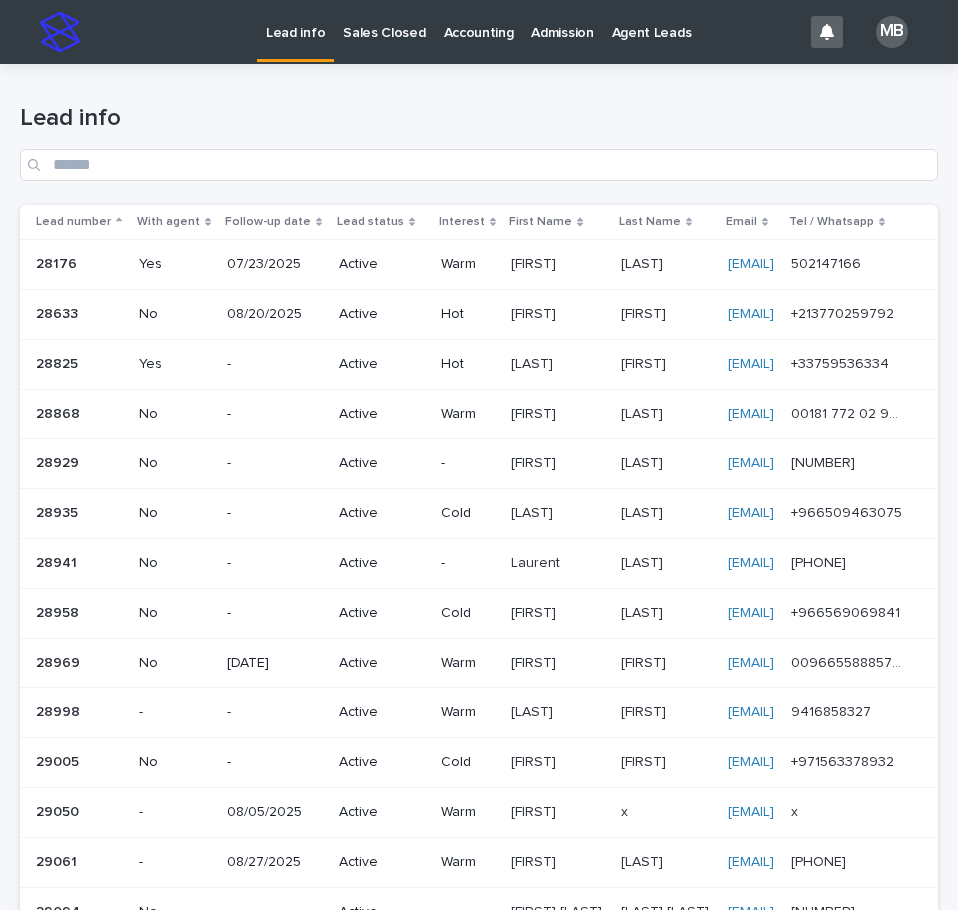click on "Sales Closed" at bounding box center (384, 31) 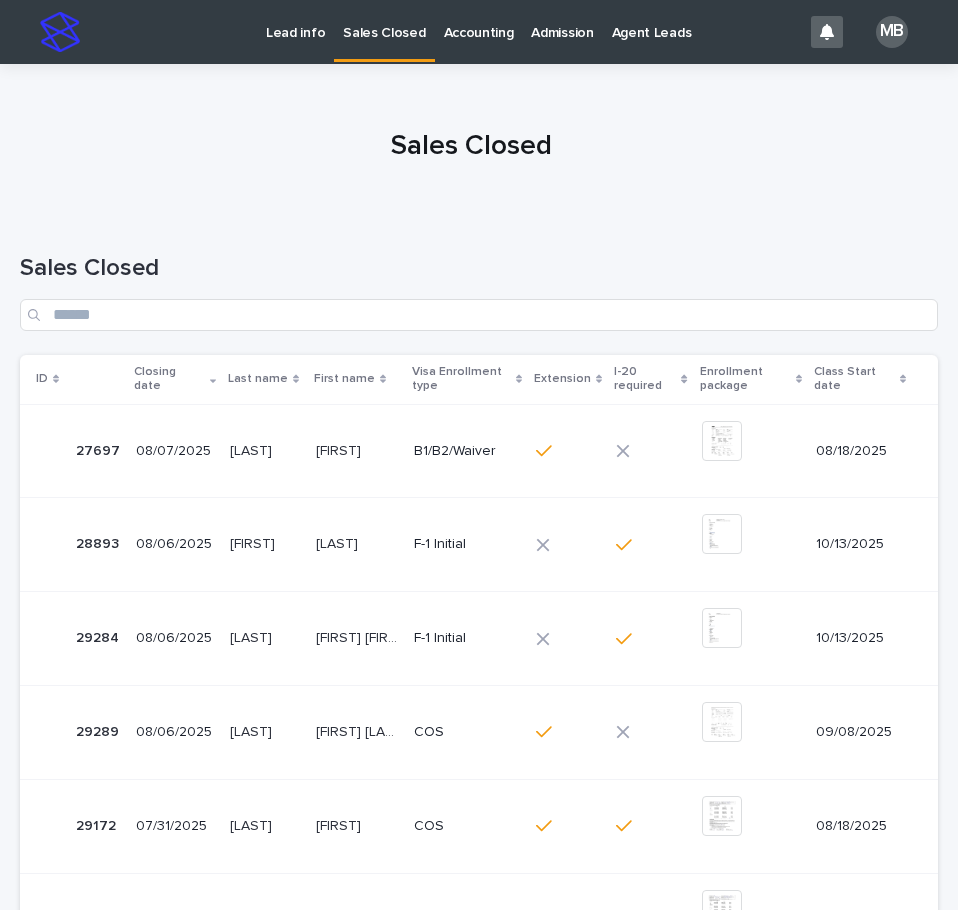 click on "Lead info" at bounding box center [295, 21] 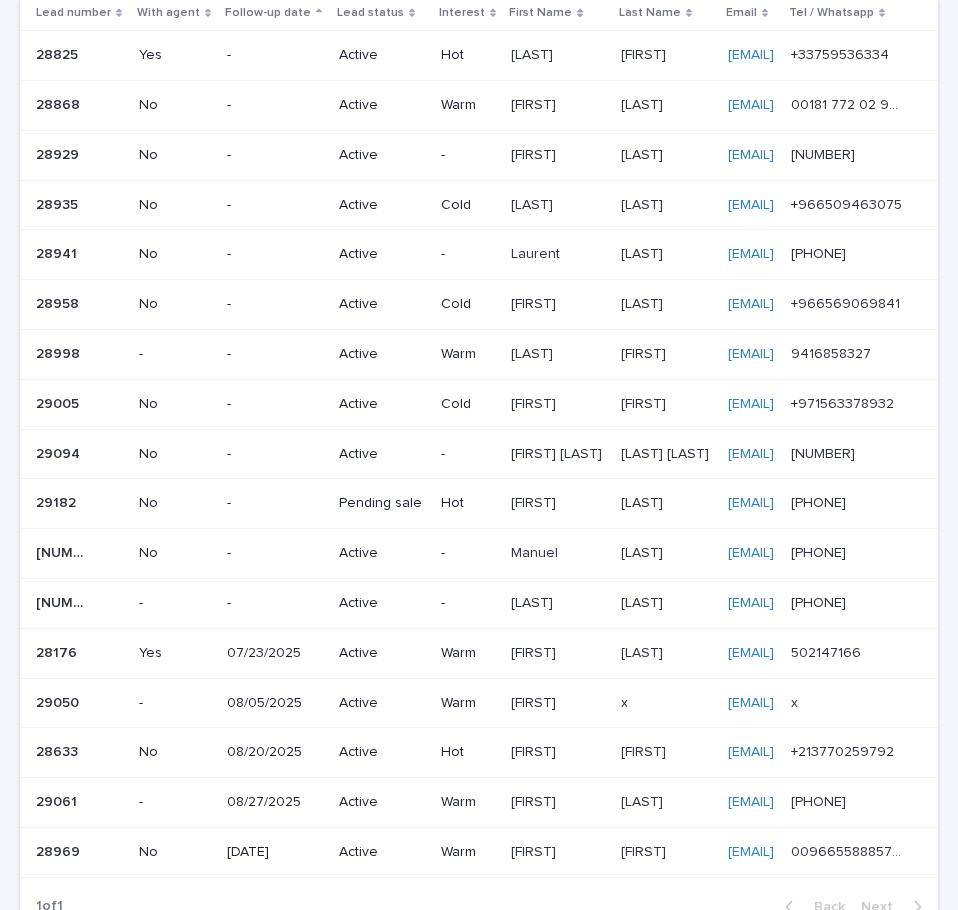 scroll, scrollTop: 204, scrollLeft: 0, axis: vertical 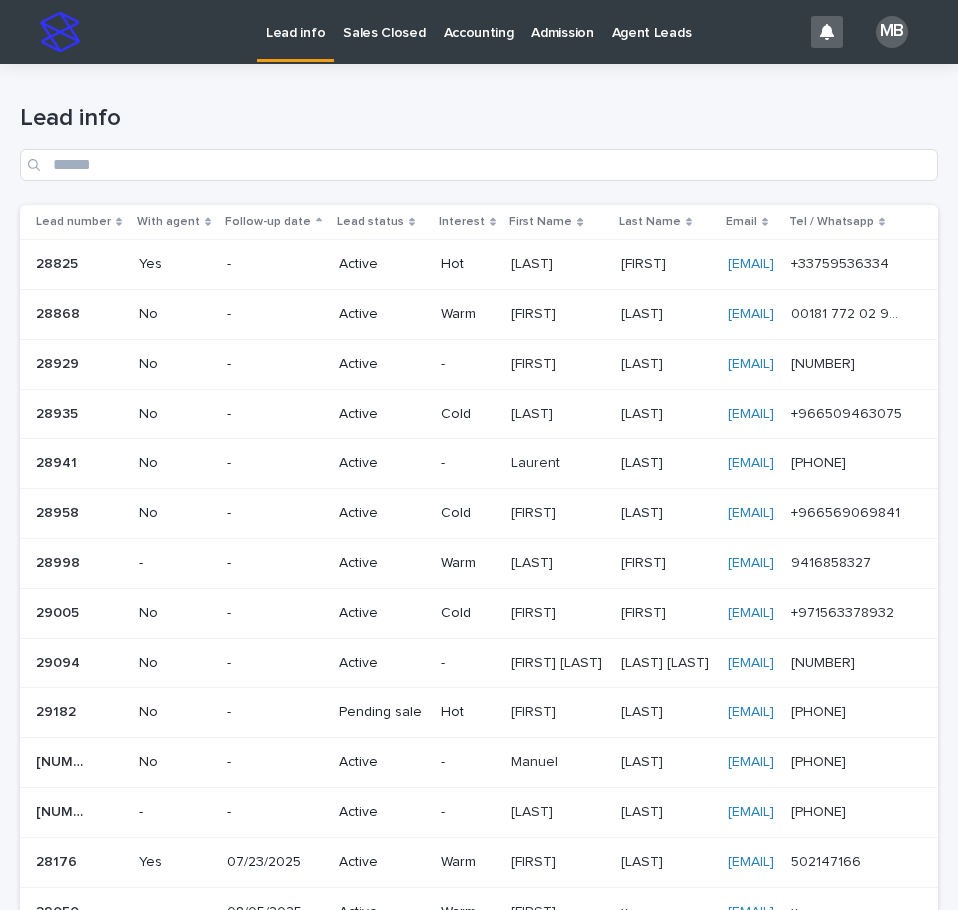 click on "Sales Closed" at bounding box center (384, 31) 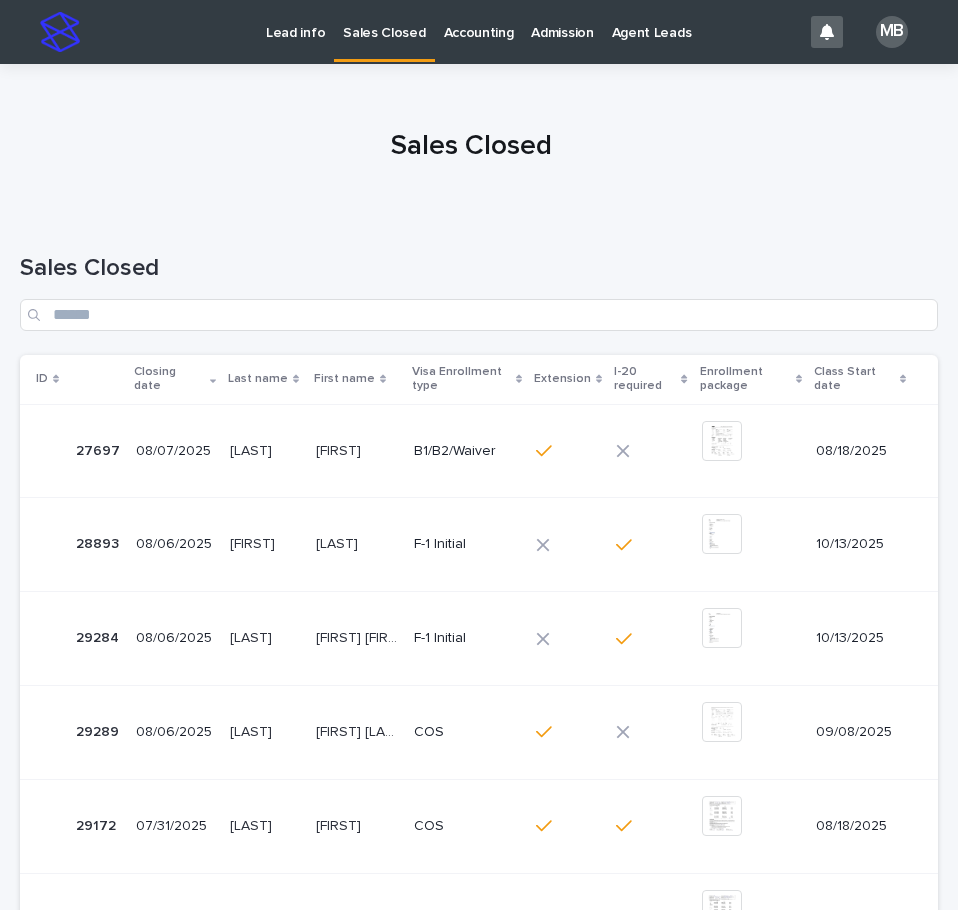 click at bounding box center (471, 138) 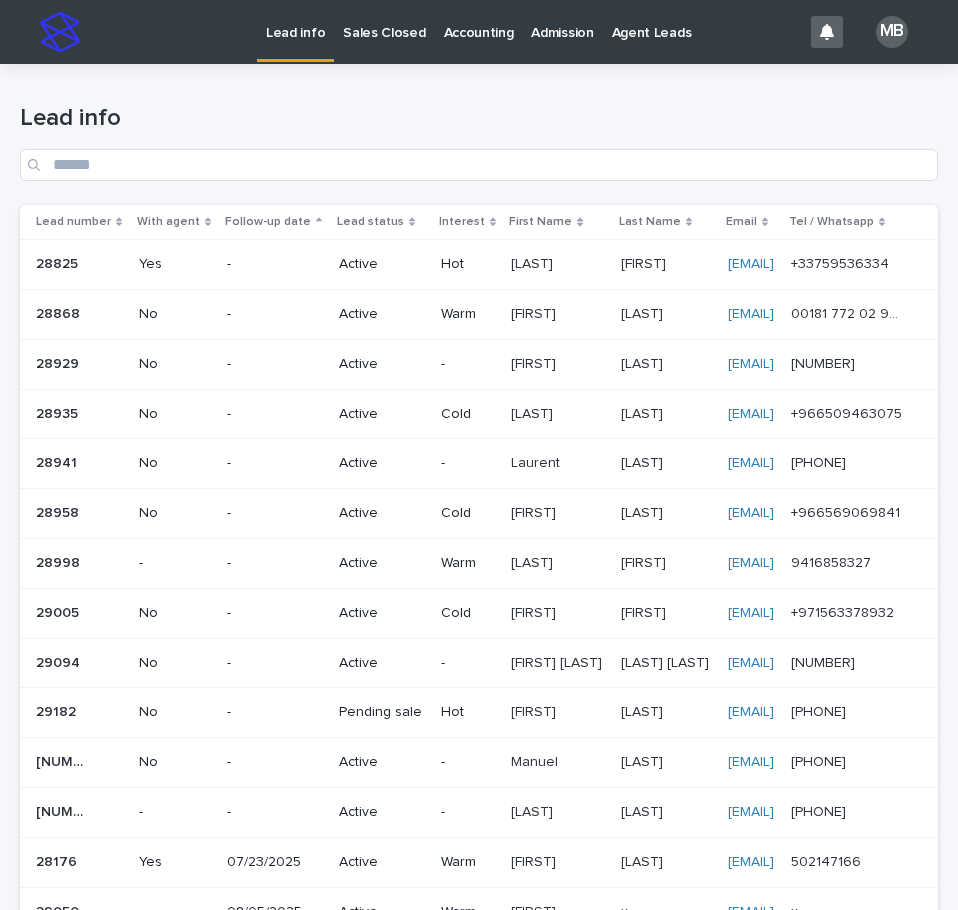 click on "Lead info" at bounding box center [479, 134] 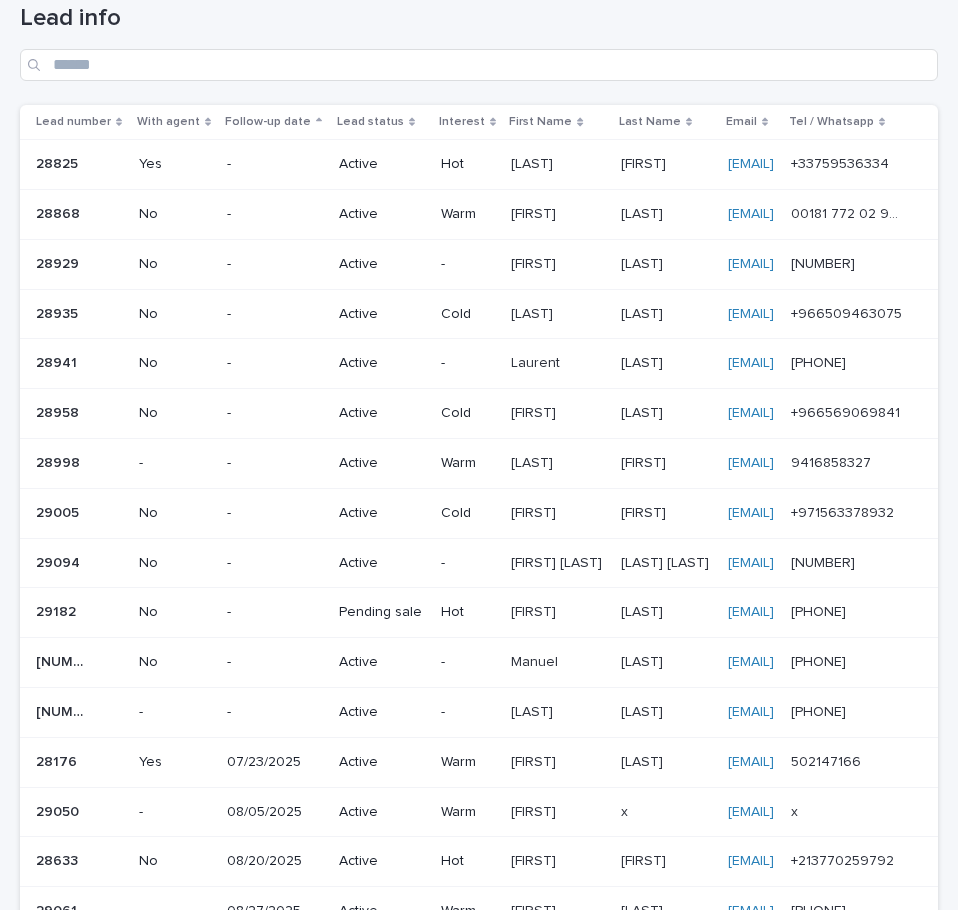 scroll, scrollTop: 200, scrollLeft: 0, axis: vertical 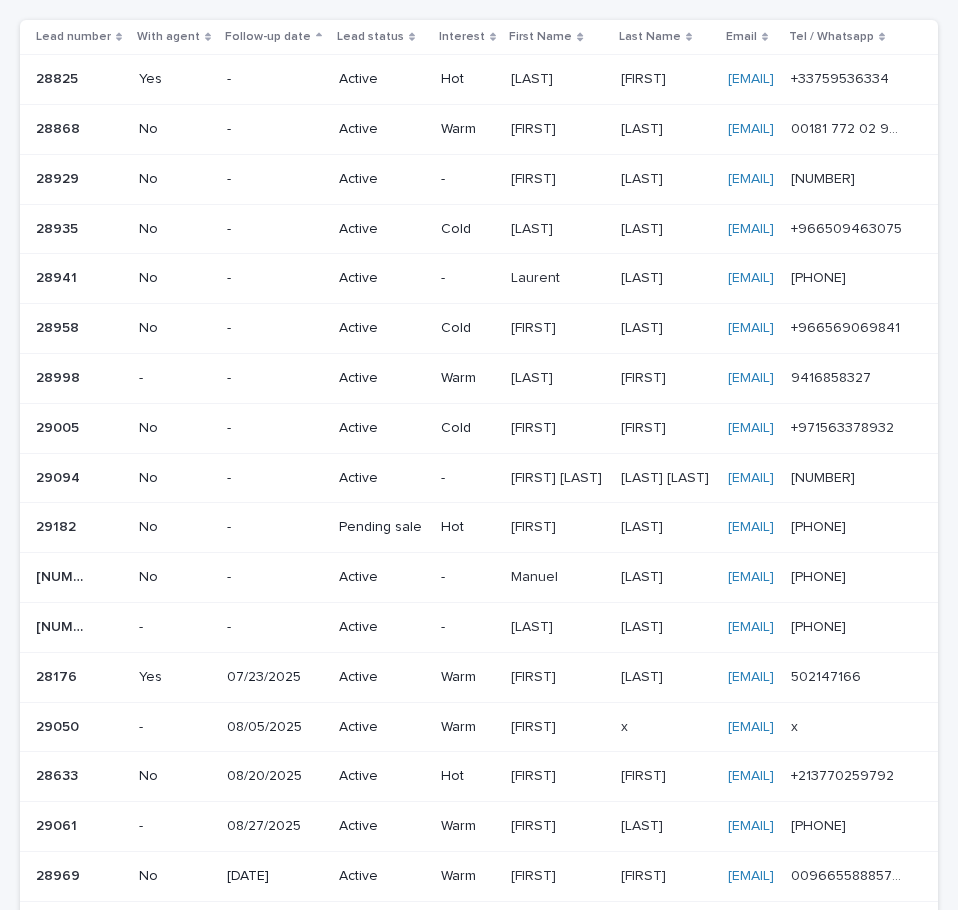 click on "Loading... Saving… Loading... Saving… Lead info Lead number With agent Follow-up date Lead status Interest First Name Last Name Email Tel /Whatsapp [NUMBER] [NUMBER]  Yes - Active Hot [LAST] [LAST]  [FIRST] [FIRST]  [EMAIL] [EMAIL]  [PHONE] [PHONE]  [NUMBER] [NUMBER]  No - Active Warm [FIRST] [FIRST]  [LAST] [LAST]  [EMAIL] [EMAIL]  [NUMBER] [NUMBER]  No - Active - [FIRST] [FIRST]  [LAST] [LAST]  [EMAIL] [EMAIL]  [NUMBER] [NUMBER]  No - Active Cold [FIRST] [FIRST]  [LAST] [LAST]  [EMAIL] [EMAIL]  [PHONE] [PHONE]  [NUMBER] [NUMBER]  No - Active - [FIRST] [FIRST]  [LAST] [LAST]  [EMAIL] [EMAIL]  [PHONE] [PHONE]  [NUMBER] [NUMBER]  No - Active Cold [FIRST] [FIRST]  [LAST] [LAST]  [EMAIL] [EMAIL]  [PHONE] [PHONE]" at bounding box center [479, 450] 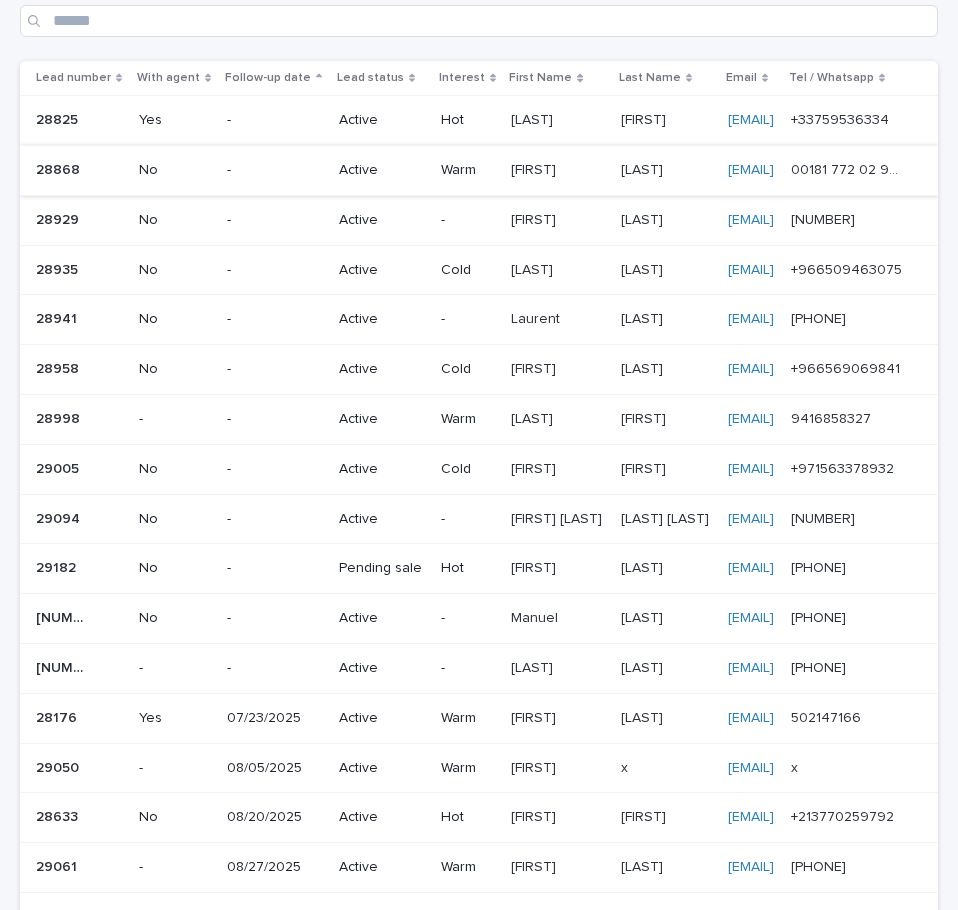 scroll, scrollTop: 0, scrollLeft: 0, axis: both 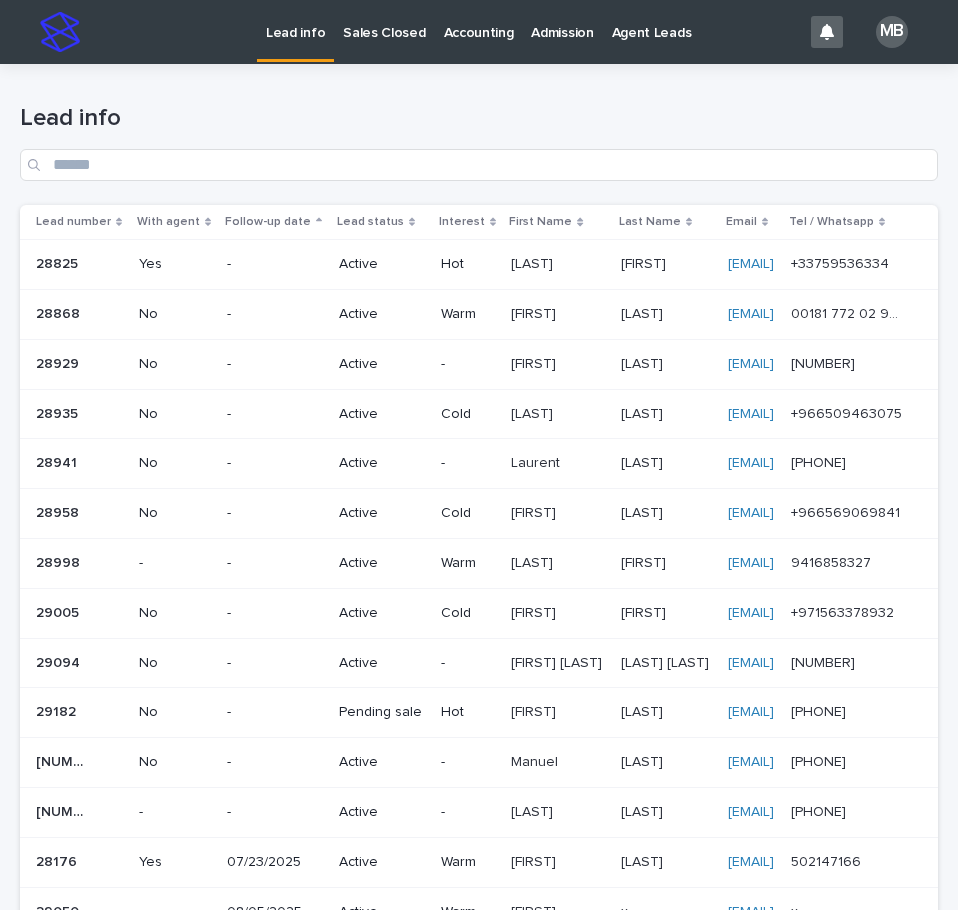 click on "Lead number" at bounding box center (80, 222) 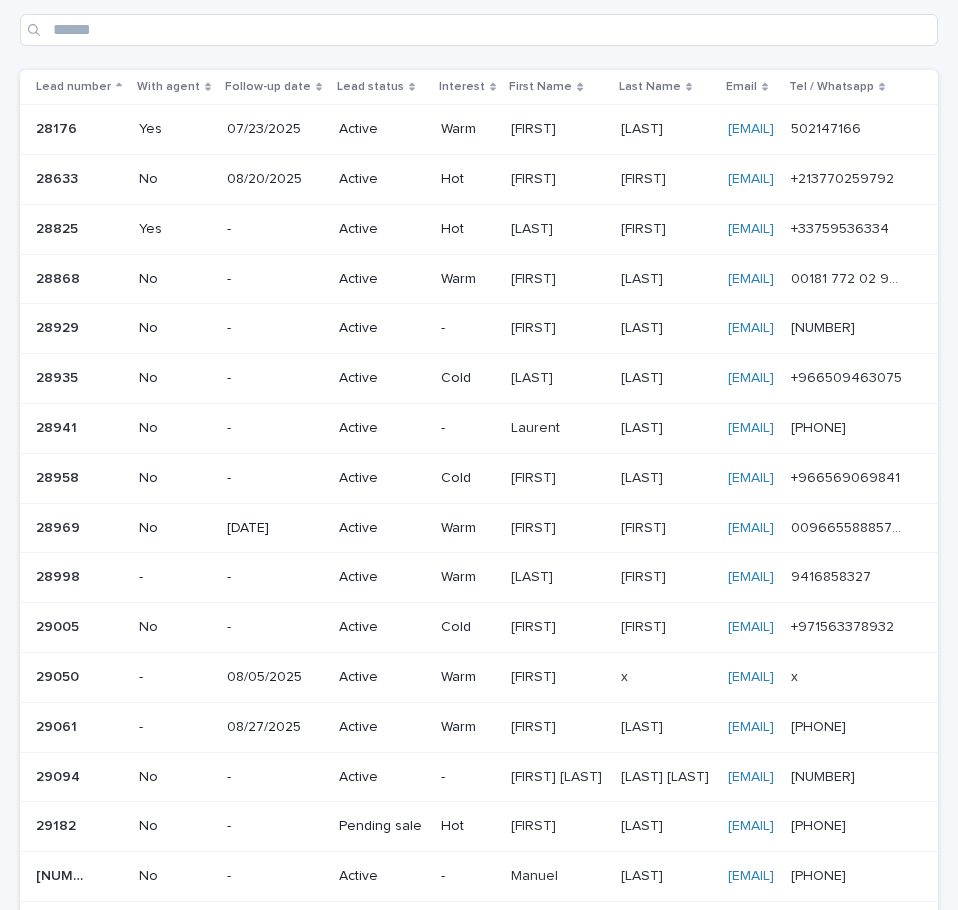 scroll, scrollTop: 0, scrollLeft: 0, axis: both 